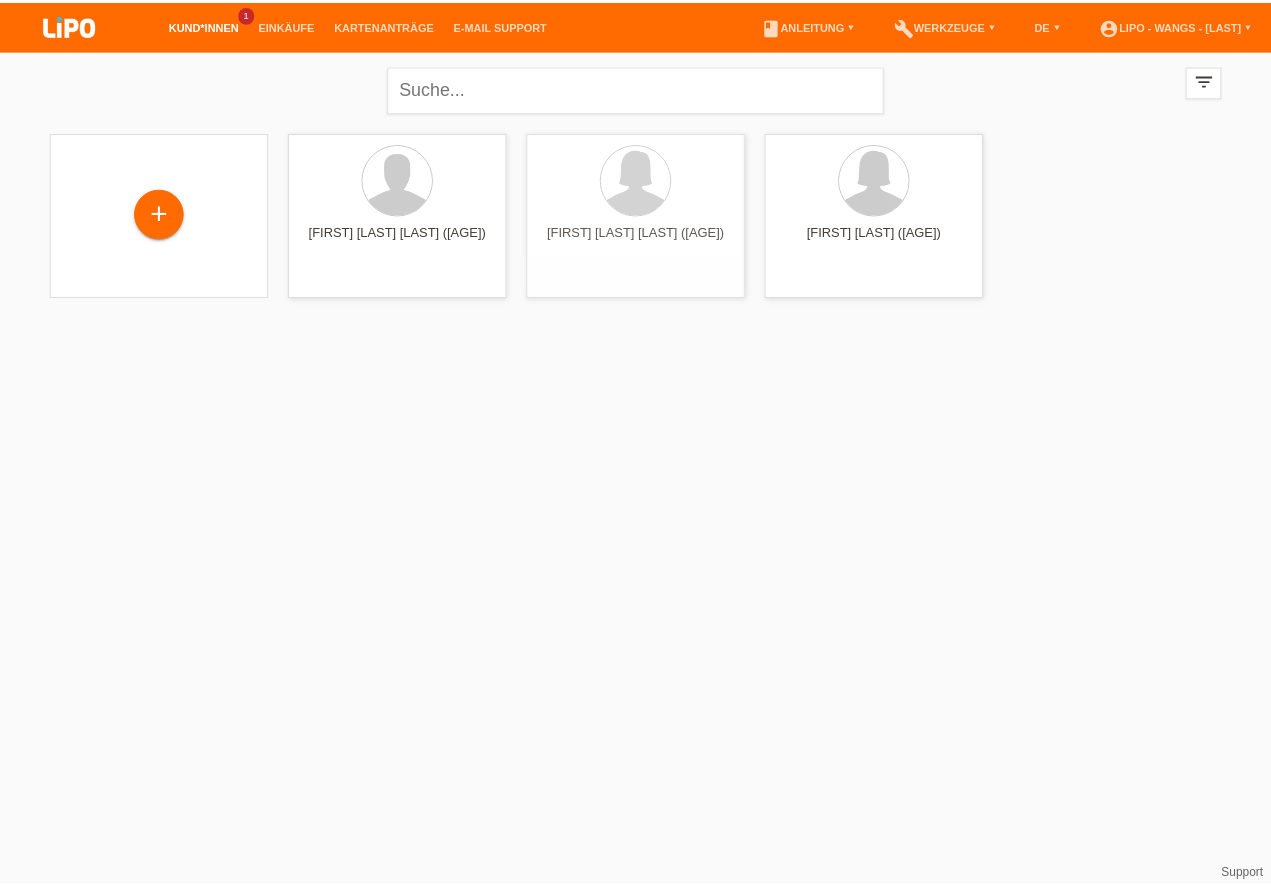 scroll, scrollTop: 0, scrollLeft: 0, axis: both 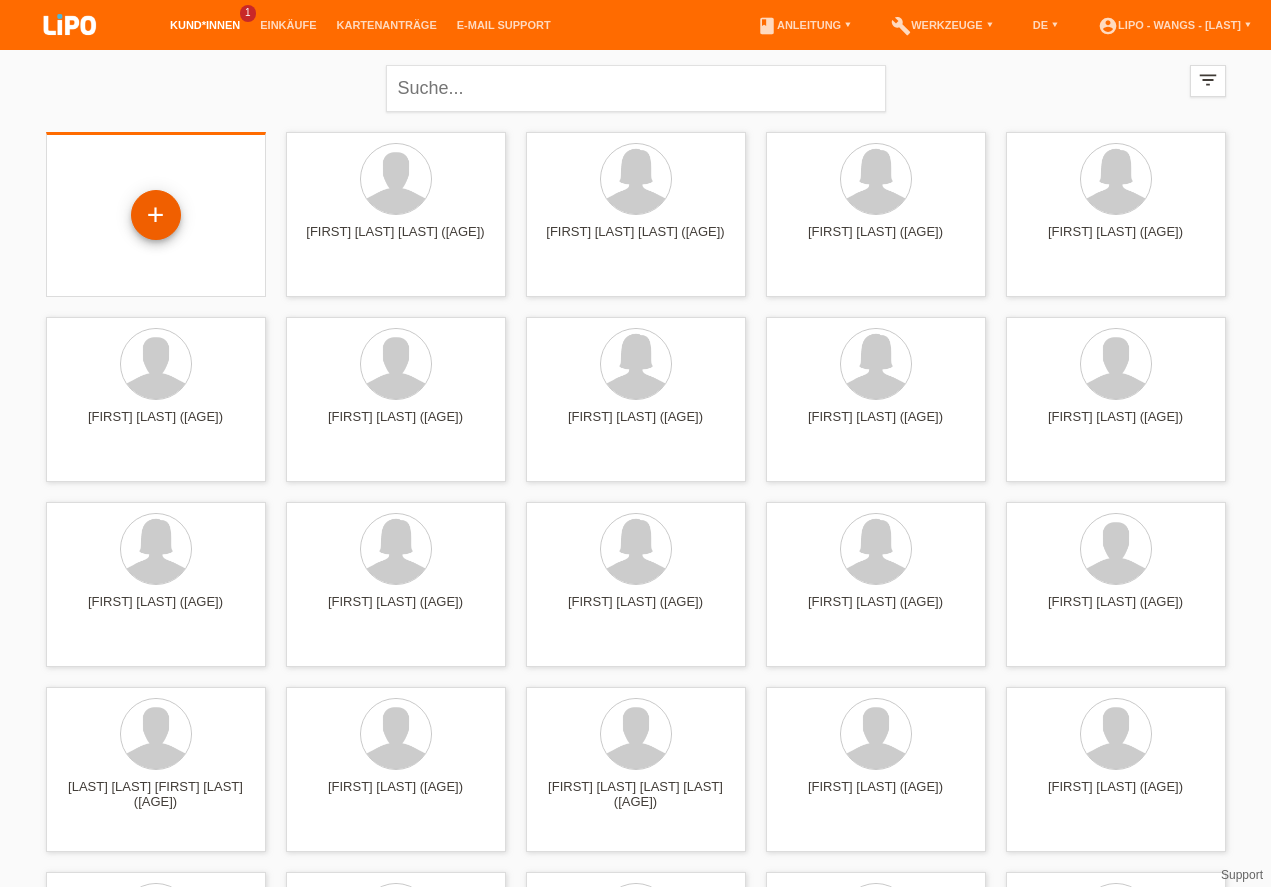 click on "+" at bounding box center (156, 215) 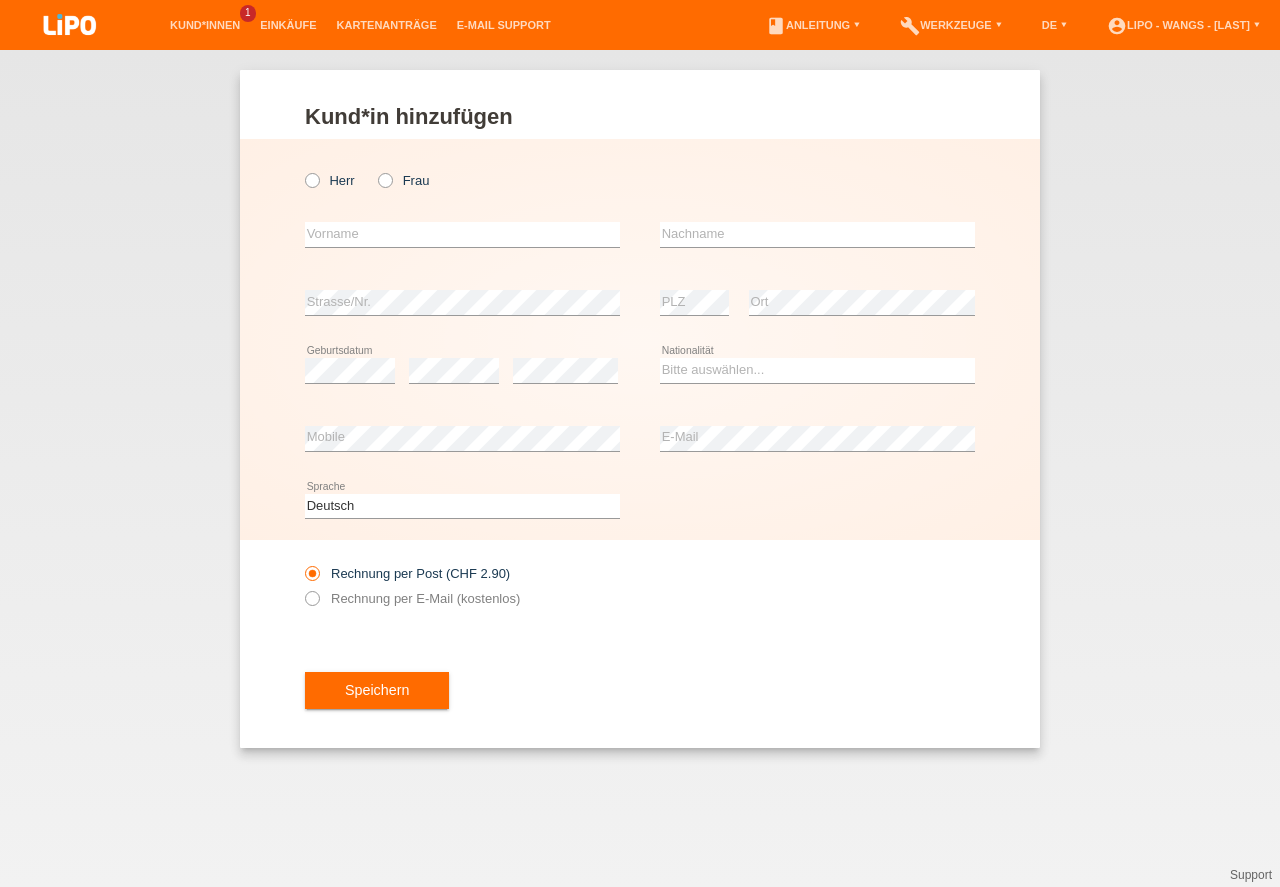 scroll, scrollTop: 0, scrollLeft: 0, axis: both 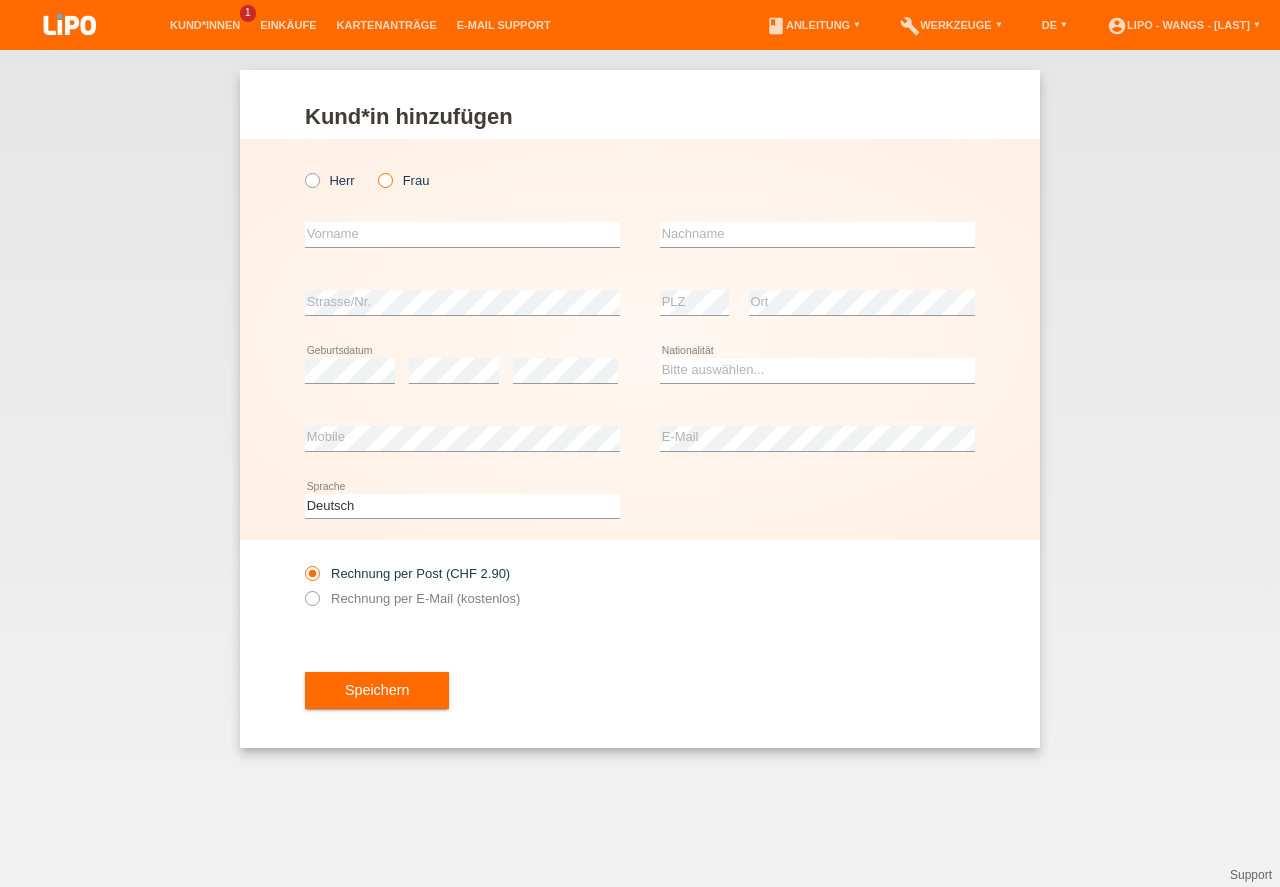click on "Frau" at bounding box center (384, 179) 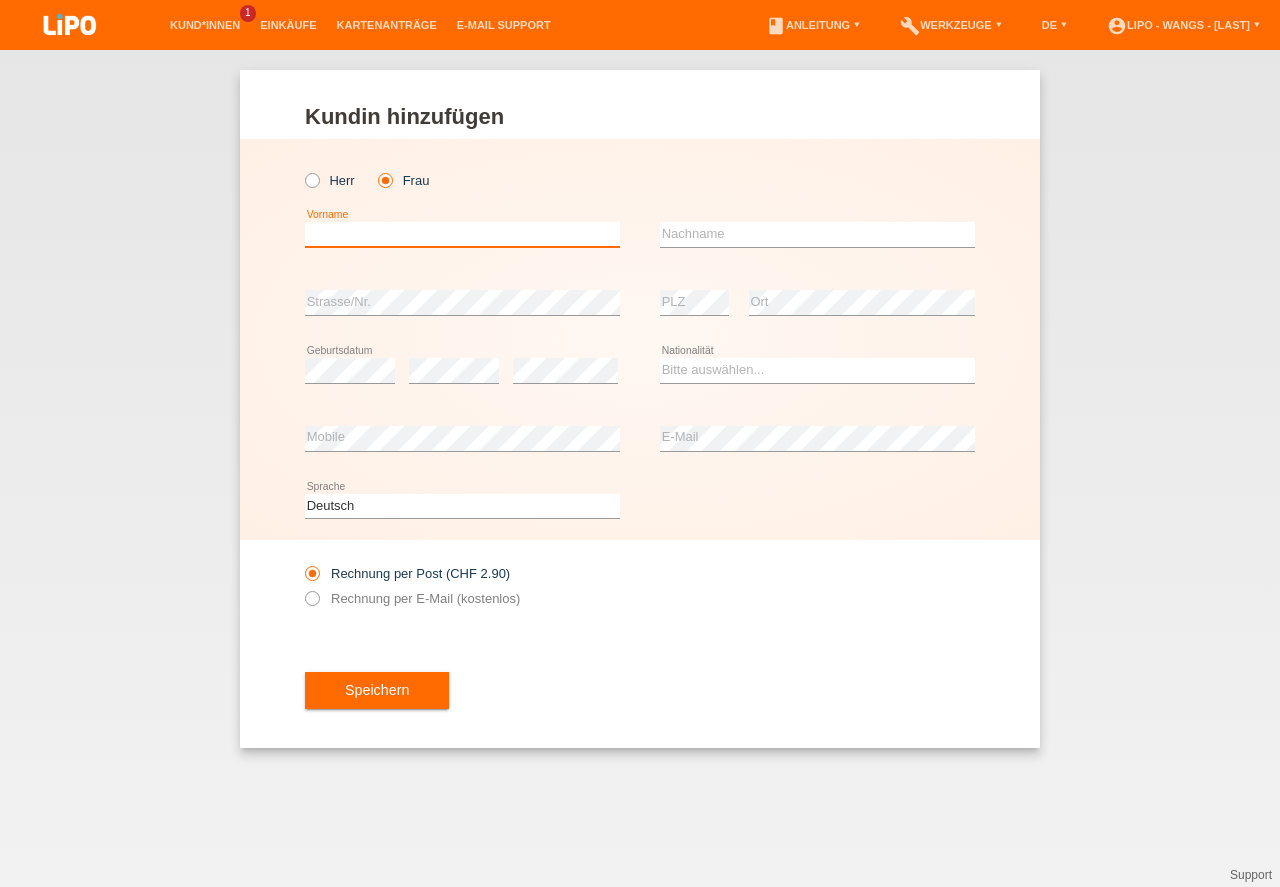 click at bounding box center [462, 234] 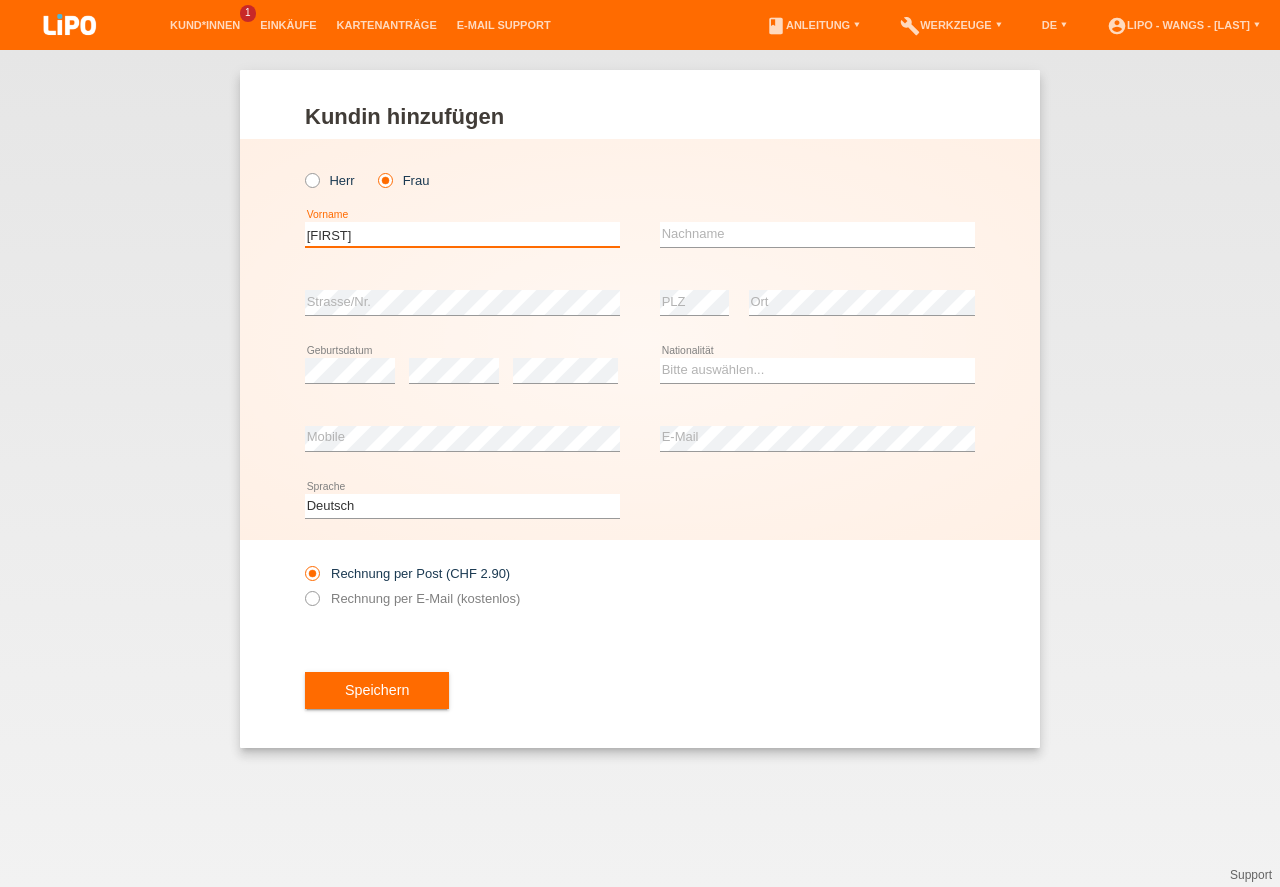 type on "Miriam" 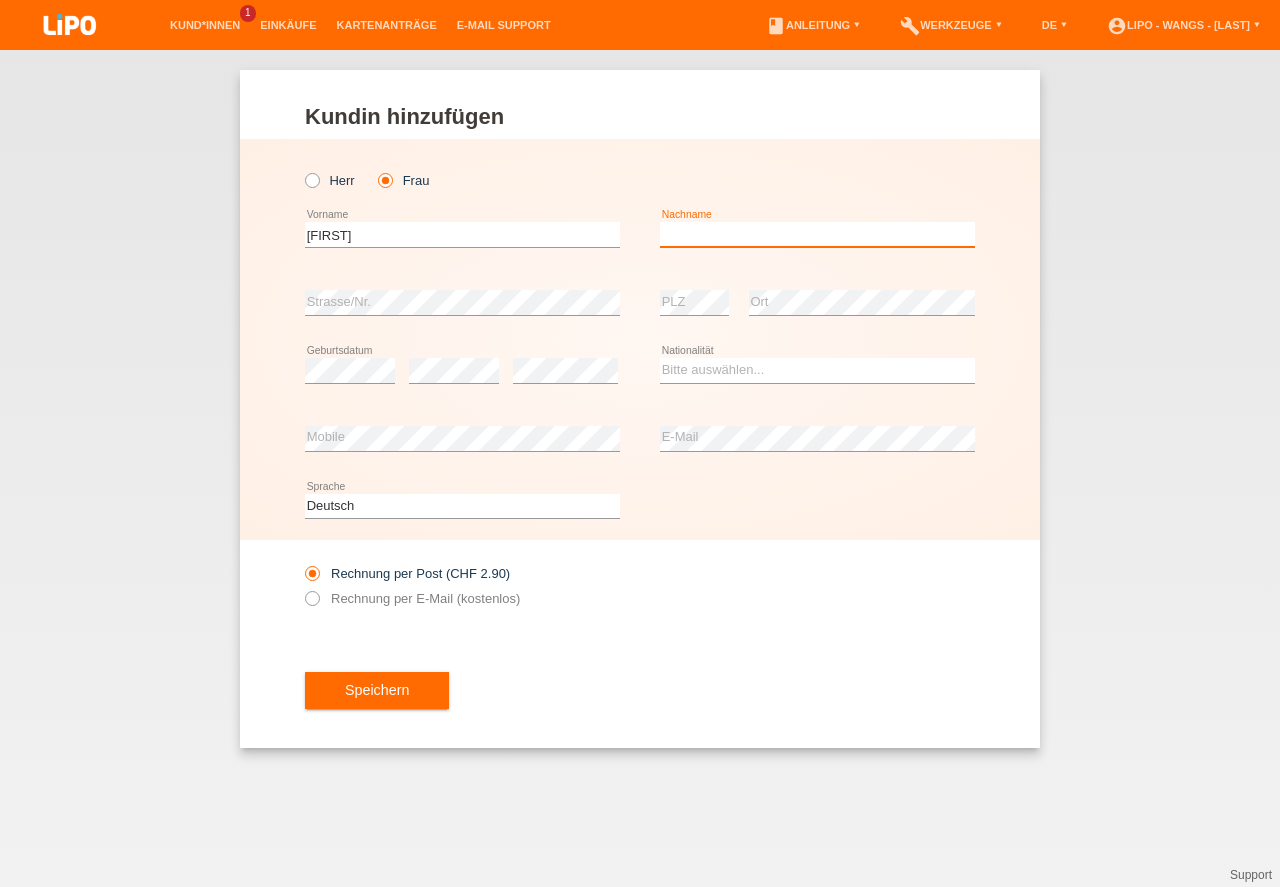 click at bounding box center [817, 234] 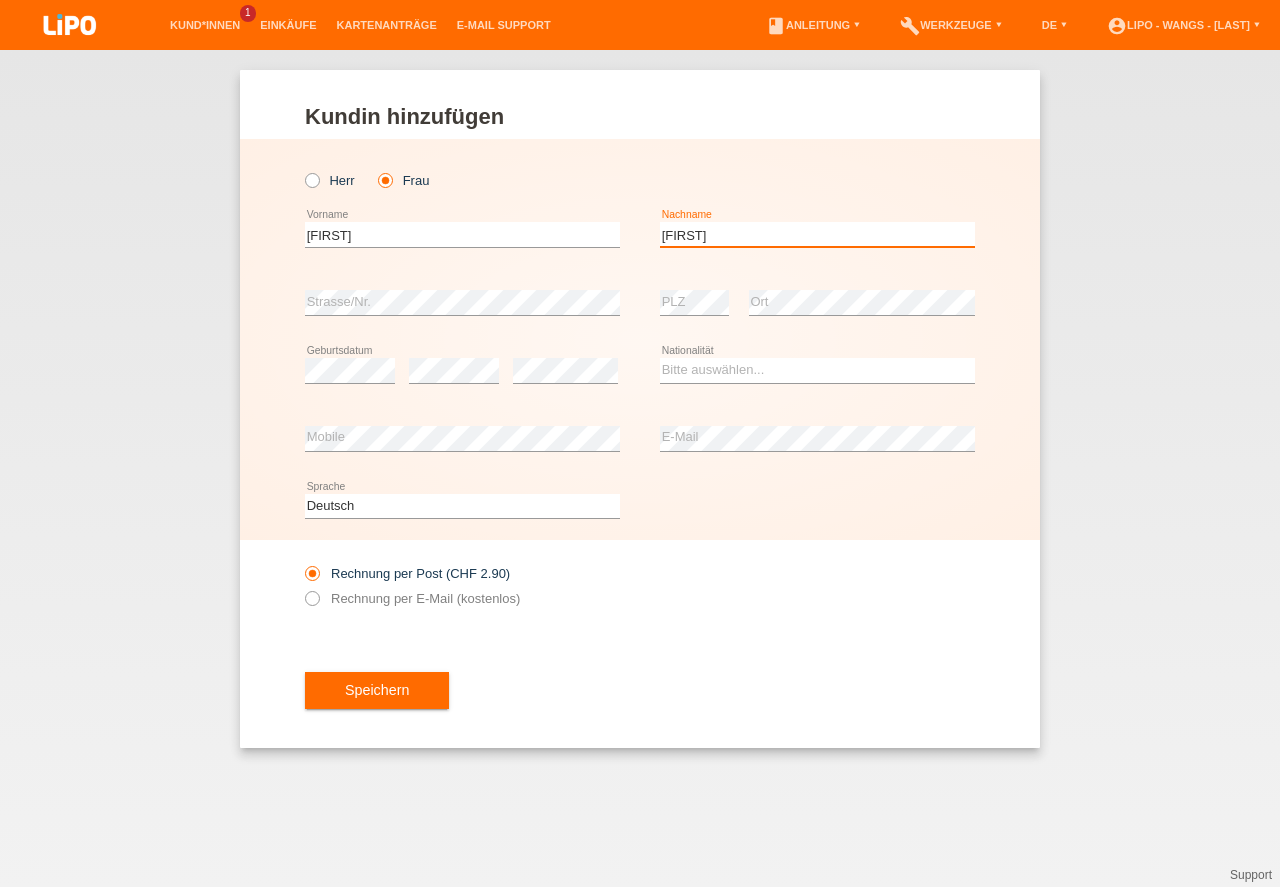 type on "[LAST]" 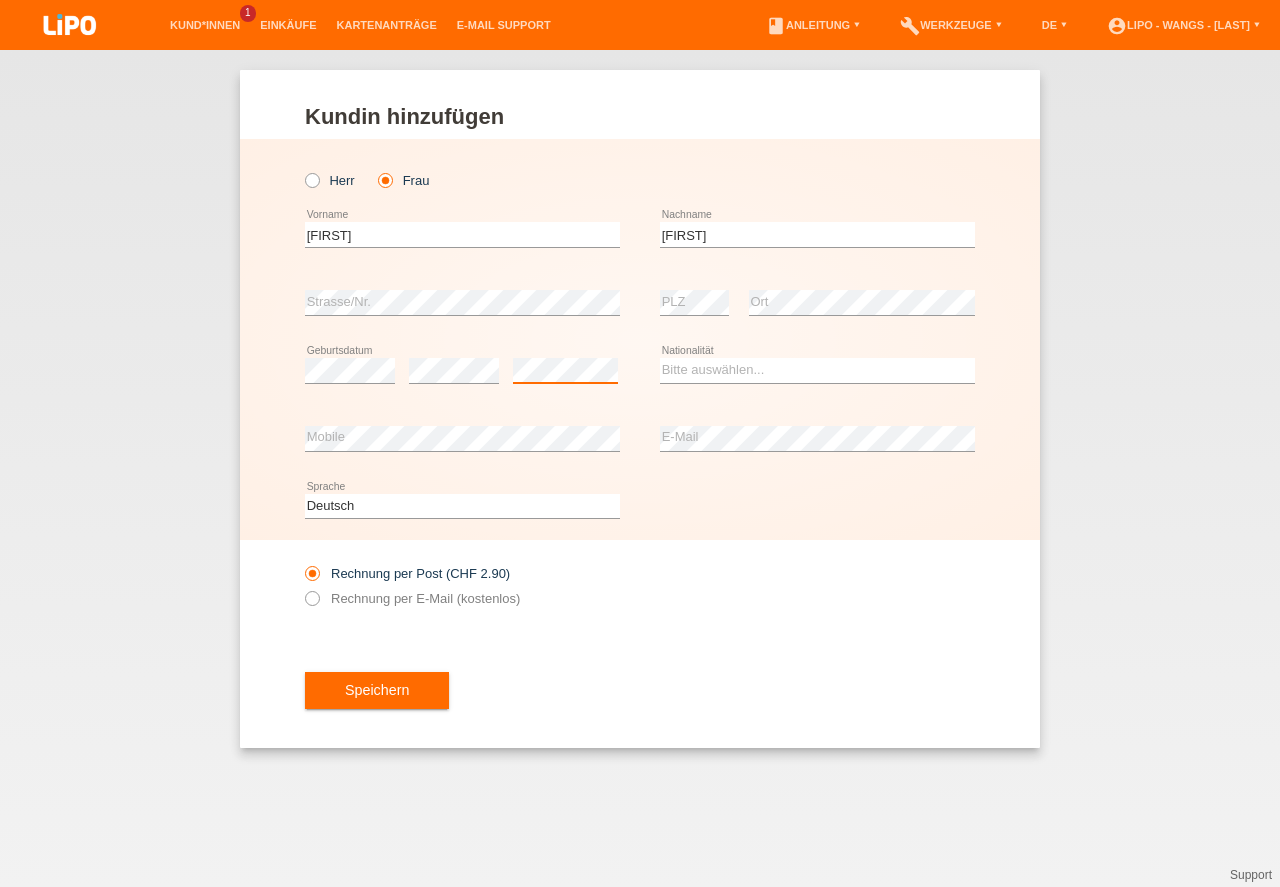 scroll, scrollTop: 0, scrollLeft: 0, axis: both 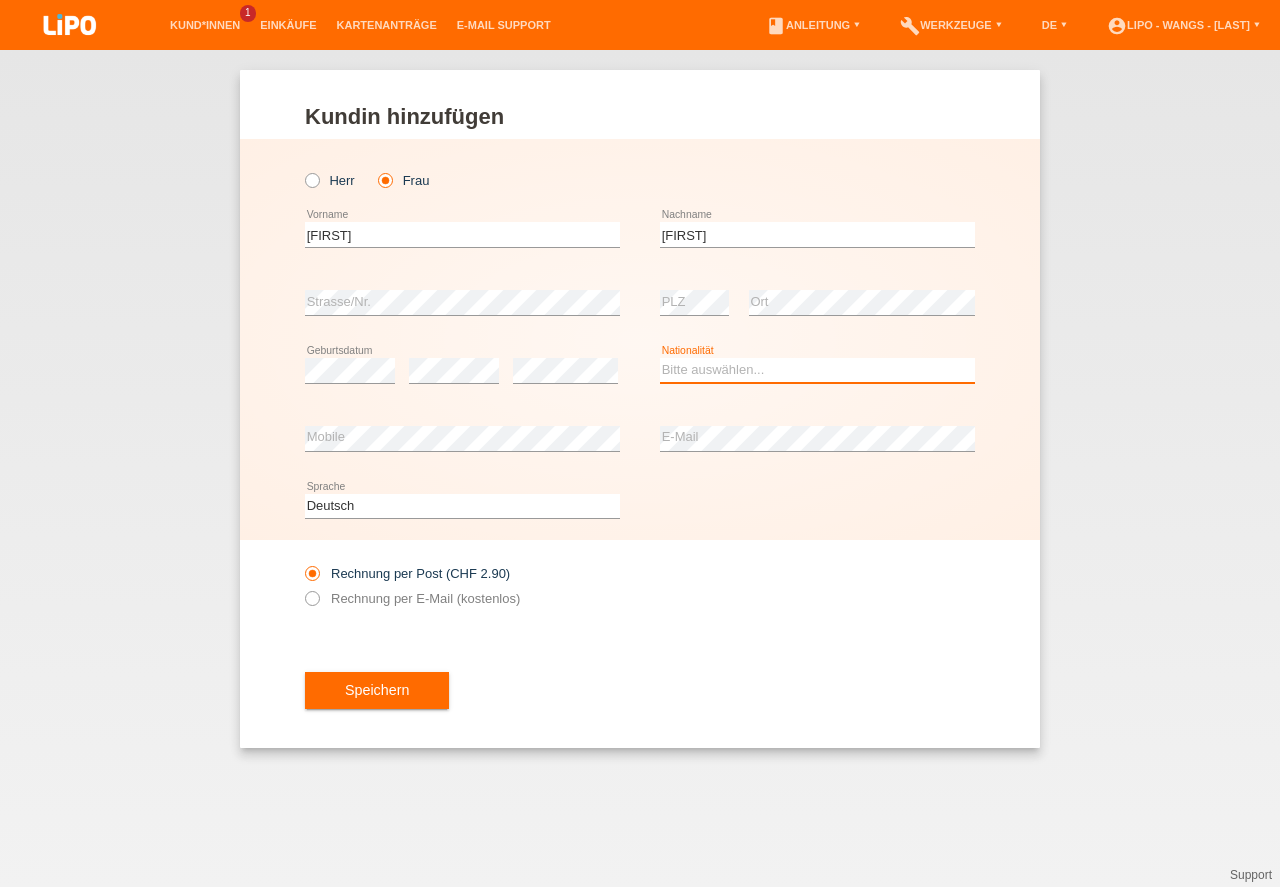 click on "Bitte auswählen...
Schweiz
Deutschland
Liechtenstein
Österreich
------------
Afghanistan
Ägypten
Åland
Albanien
Algerien" at bounding box center (817, 370) 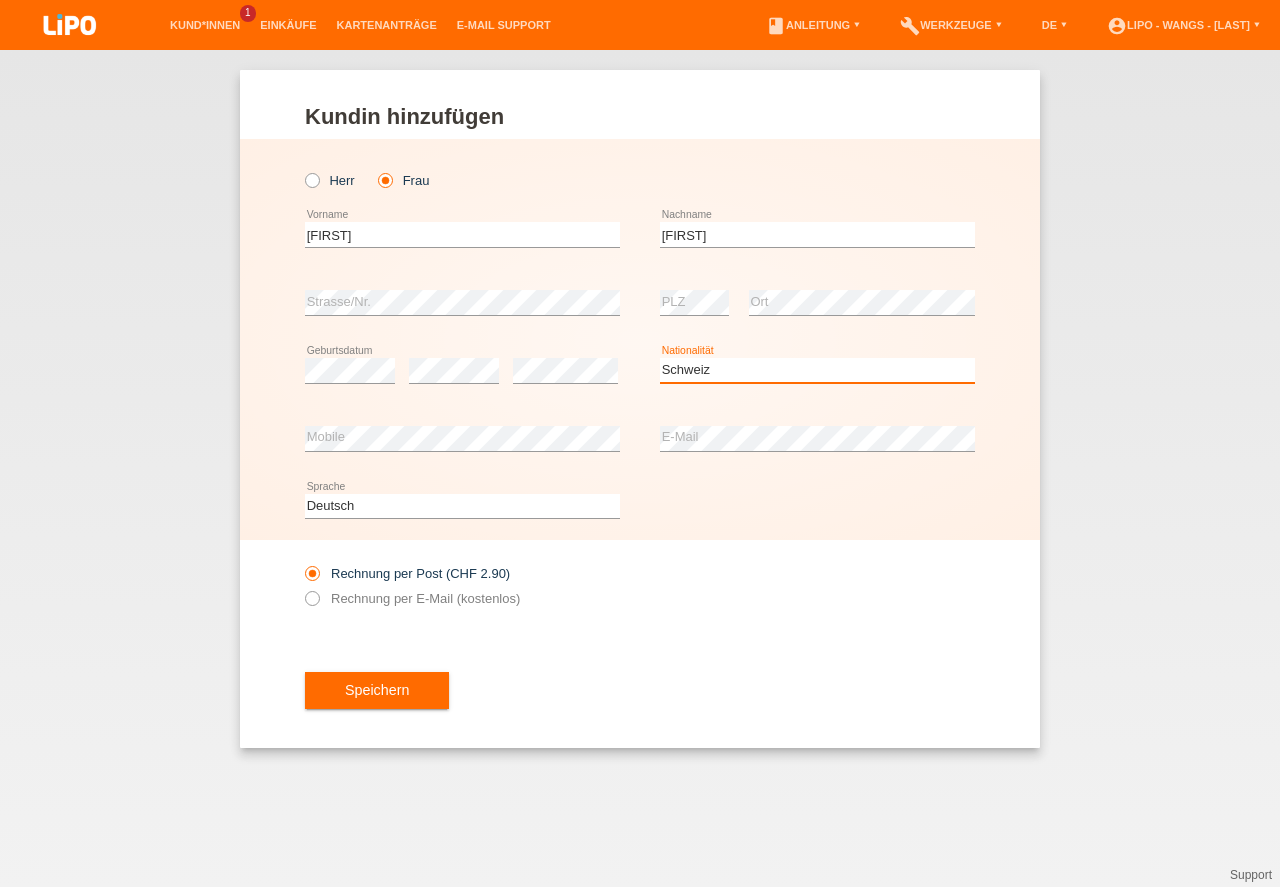 click on "Schweiz" at bounding box center [0, 0] 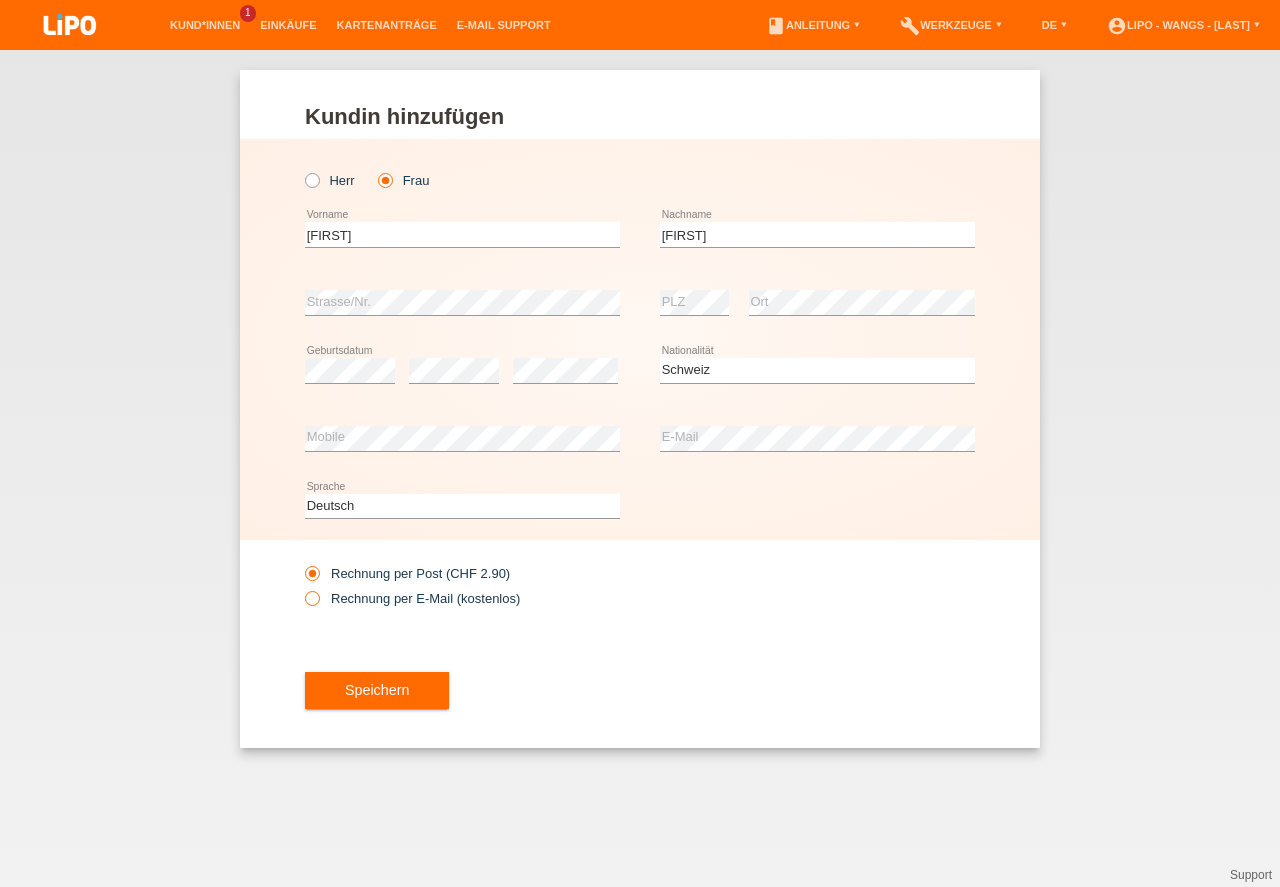 click at bounding box center (302, 588) 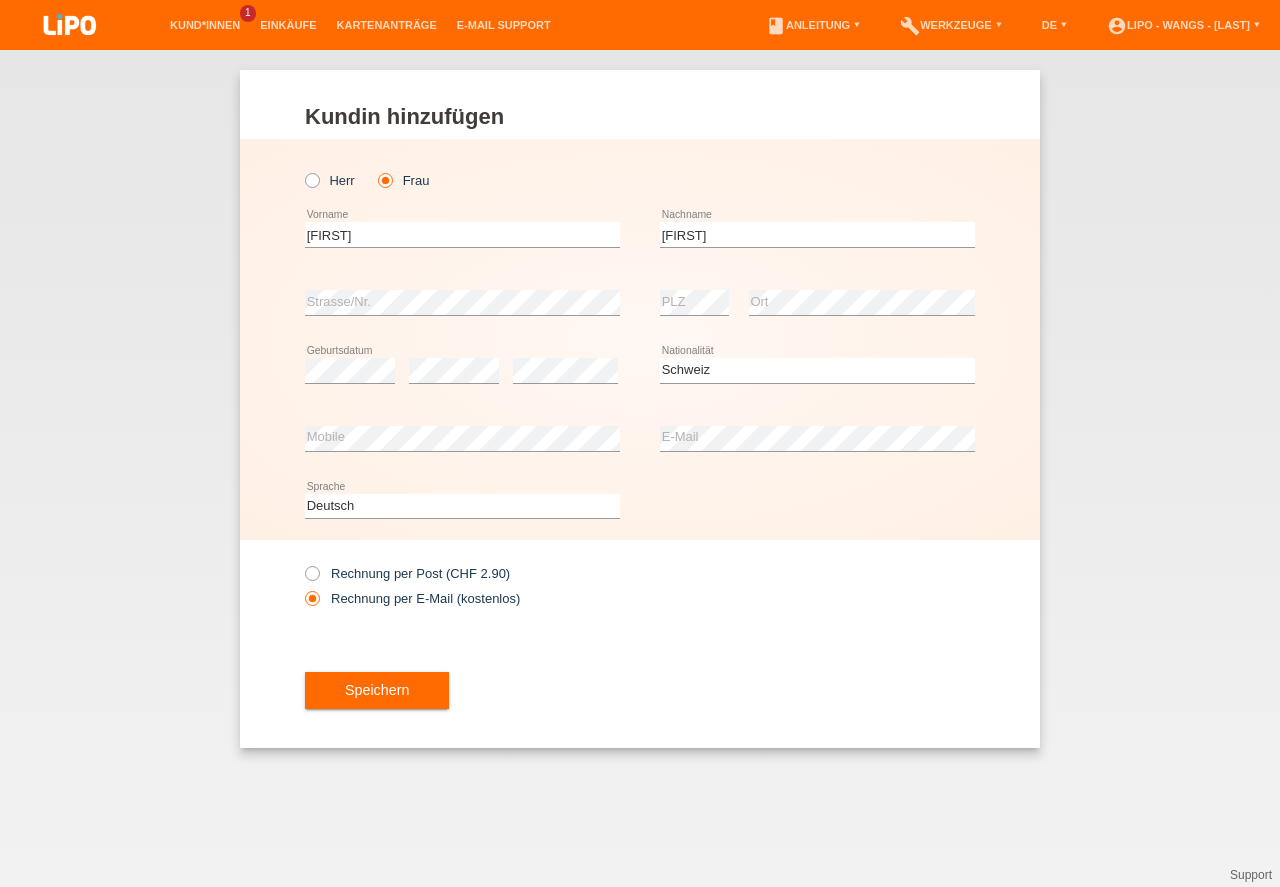 click at bounding box center [302, 588] 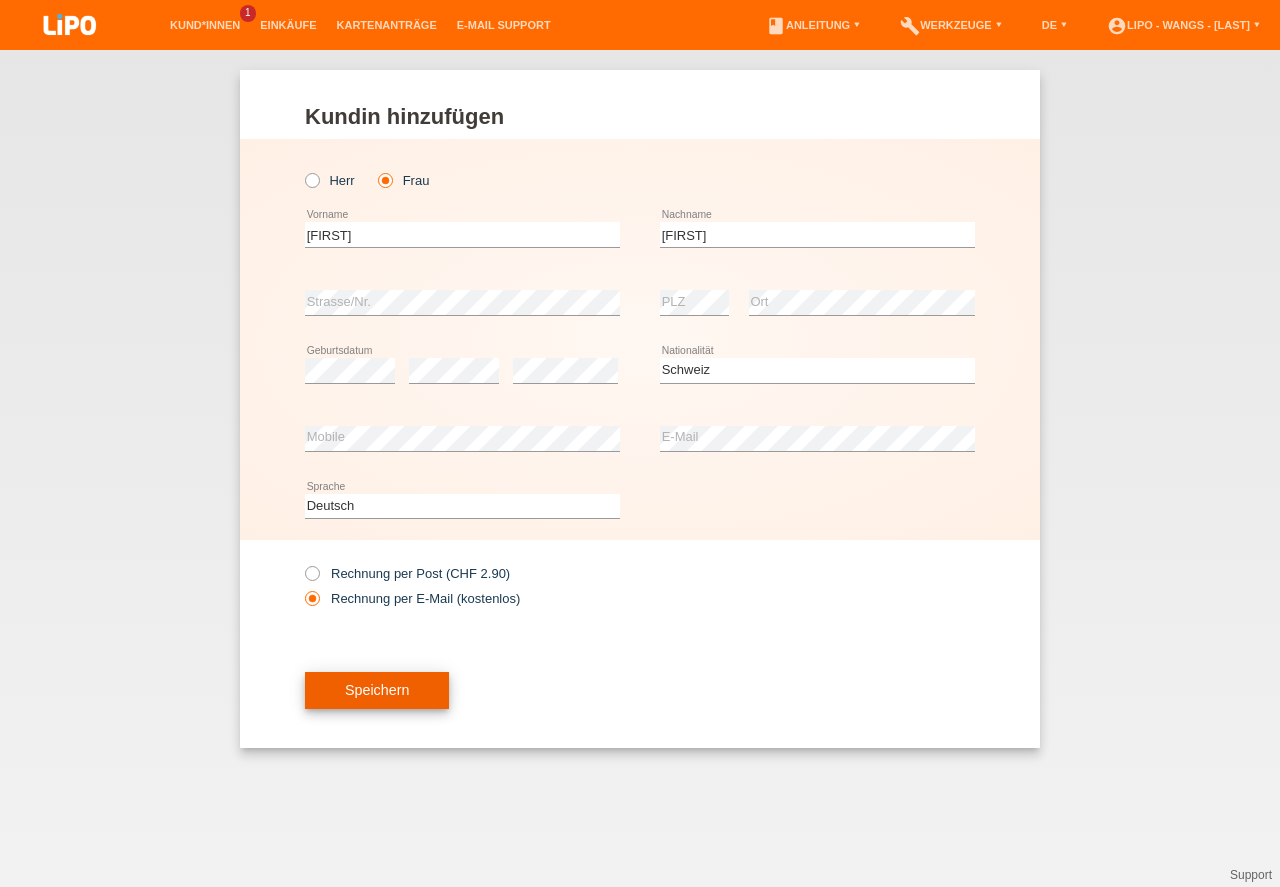 click on "Speichern" at bounding box center [377, 691] 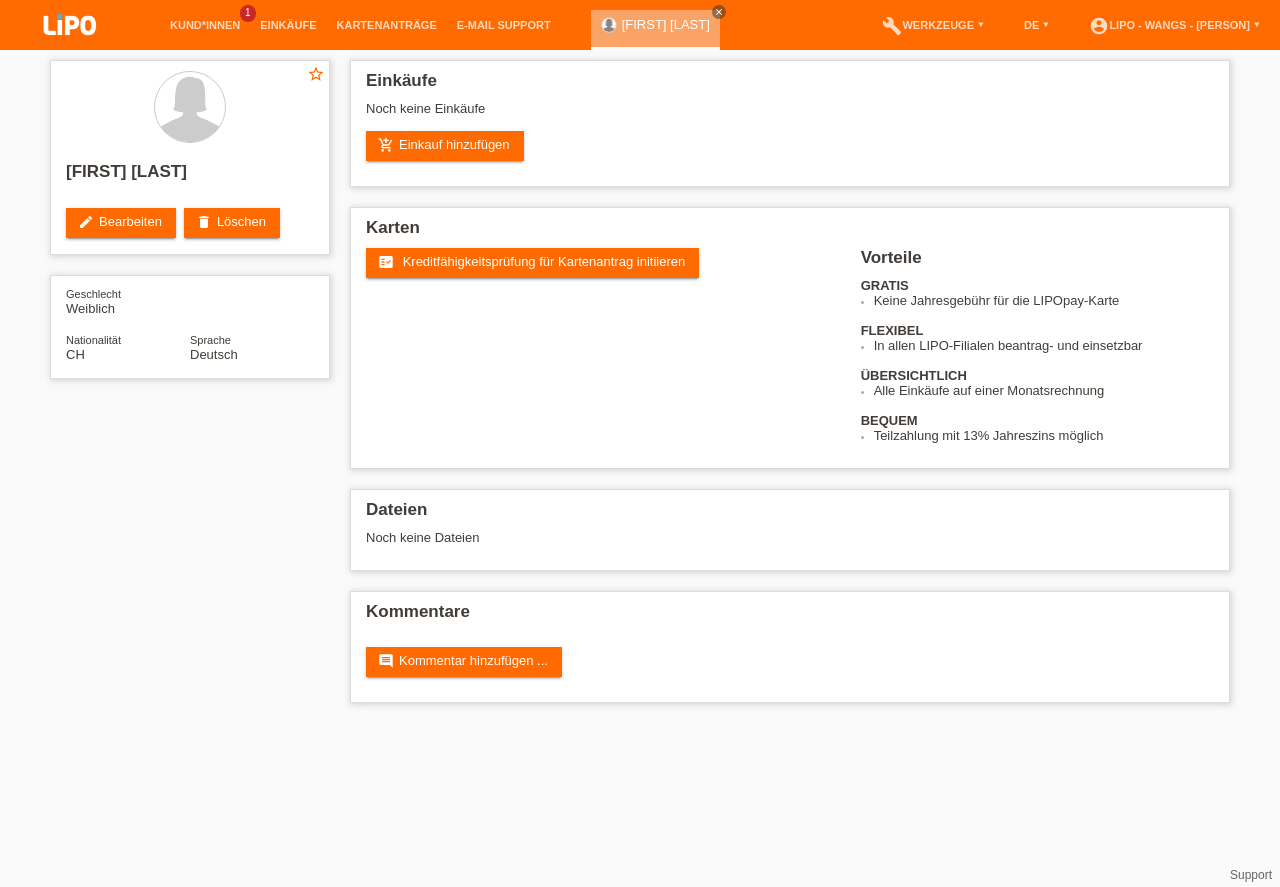 scroll, scrollTop: 0, scrollLeft: 0, axis: both 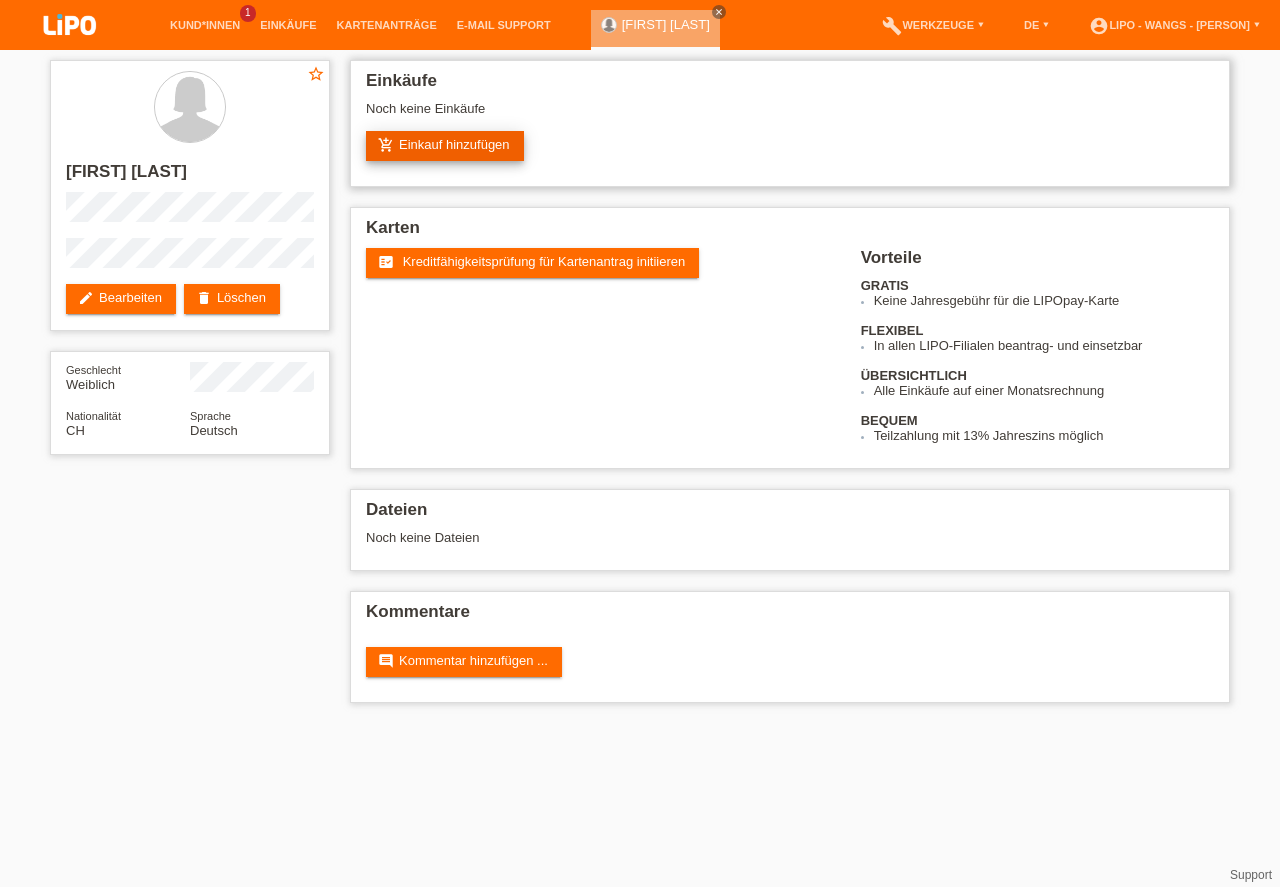 click on "add_shopping_cart  Einkauf hinzufügen" at bounding box center (445, 146) 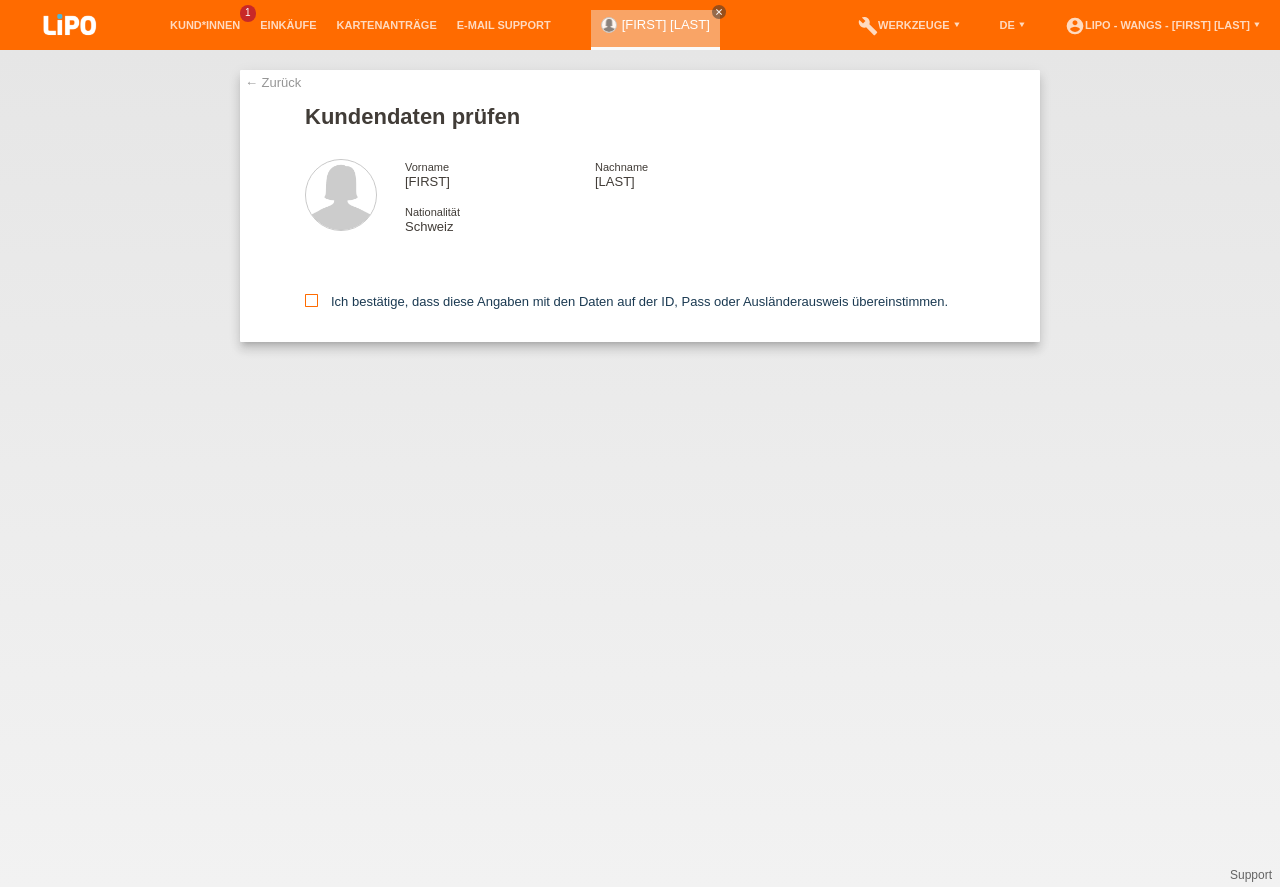 scroll, scrollTop: 0, scrollLeft: 0, axis: both 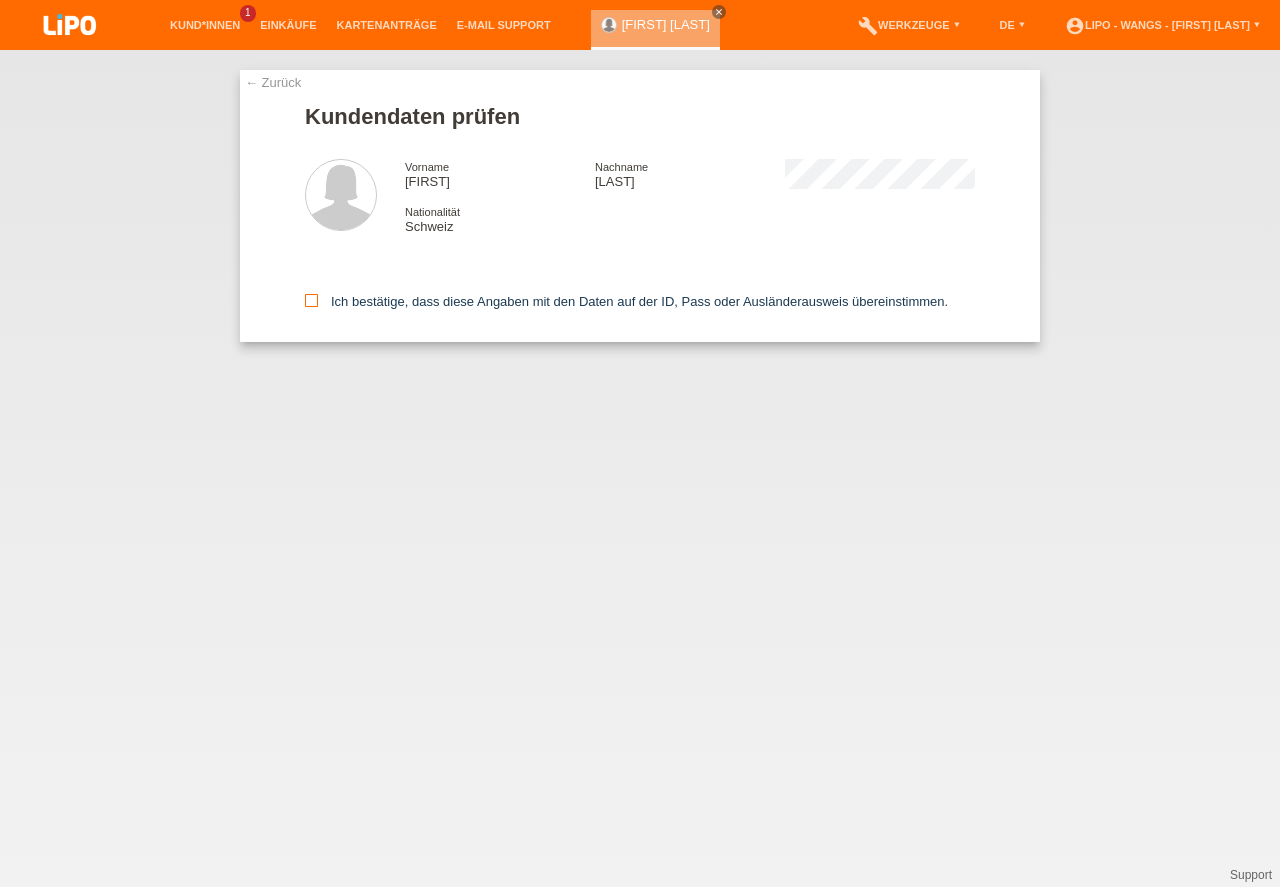 click at bounding box center [311, 300] 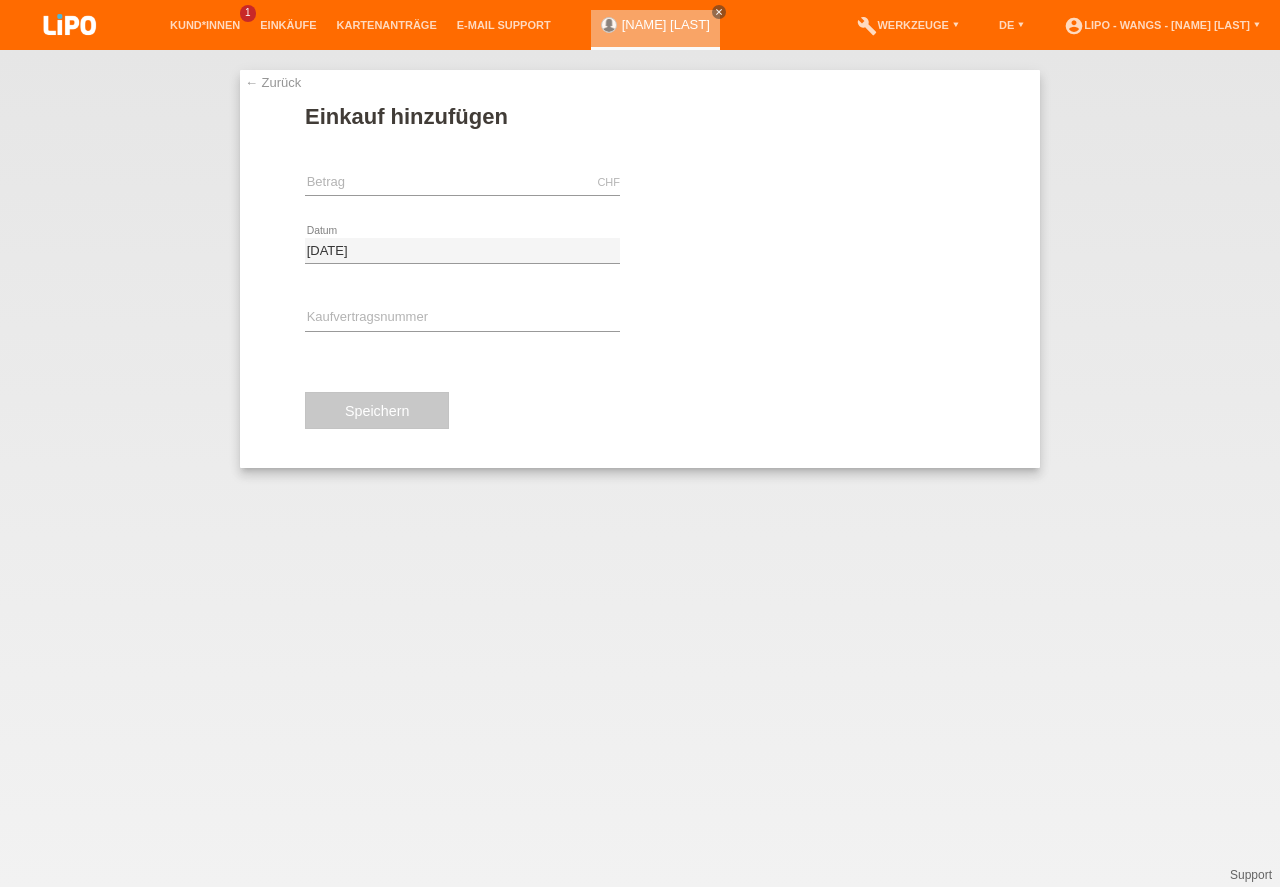 scroll, scrollTop: 0, scrollLeft: 0, axis: both 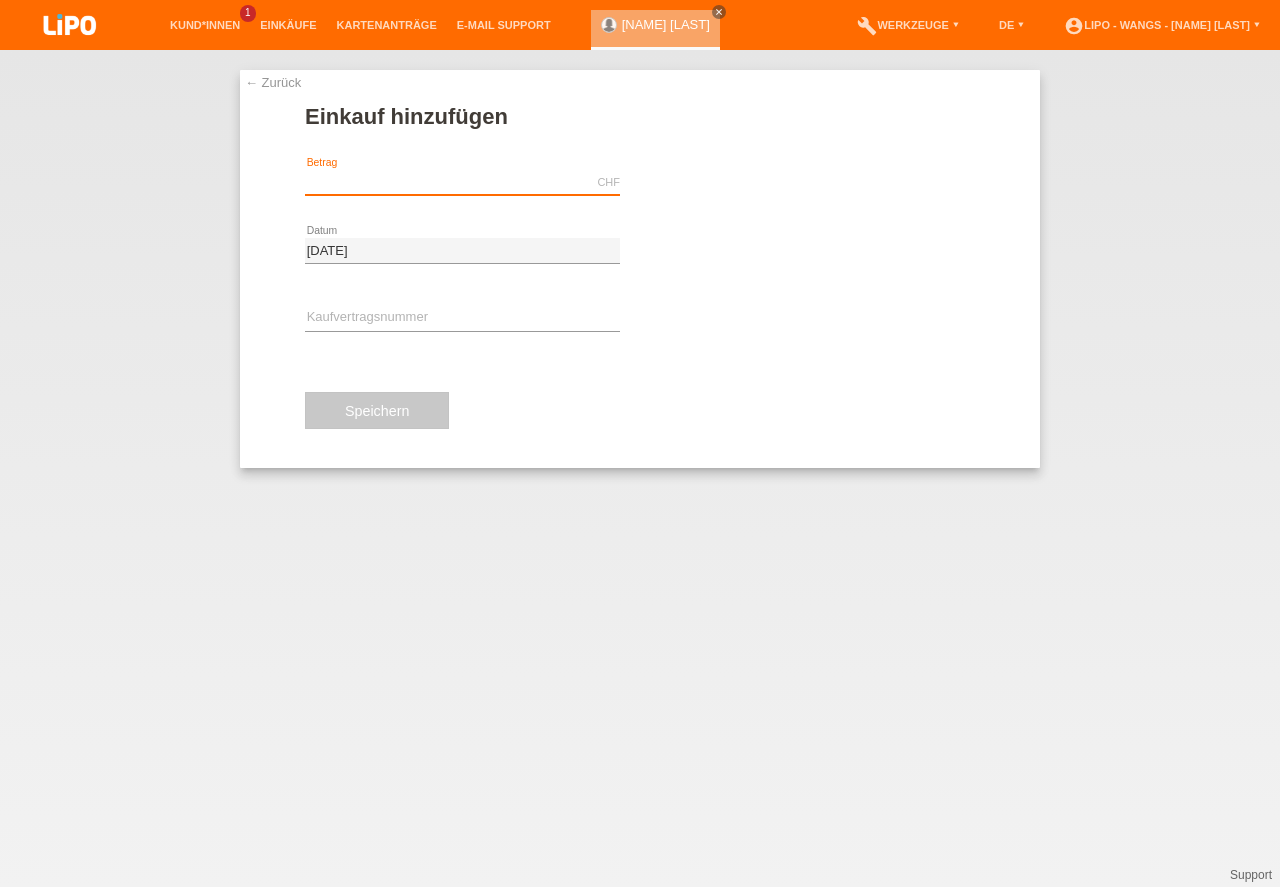 click at bounding box center (462, 182) 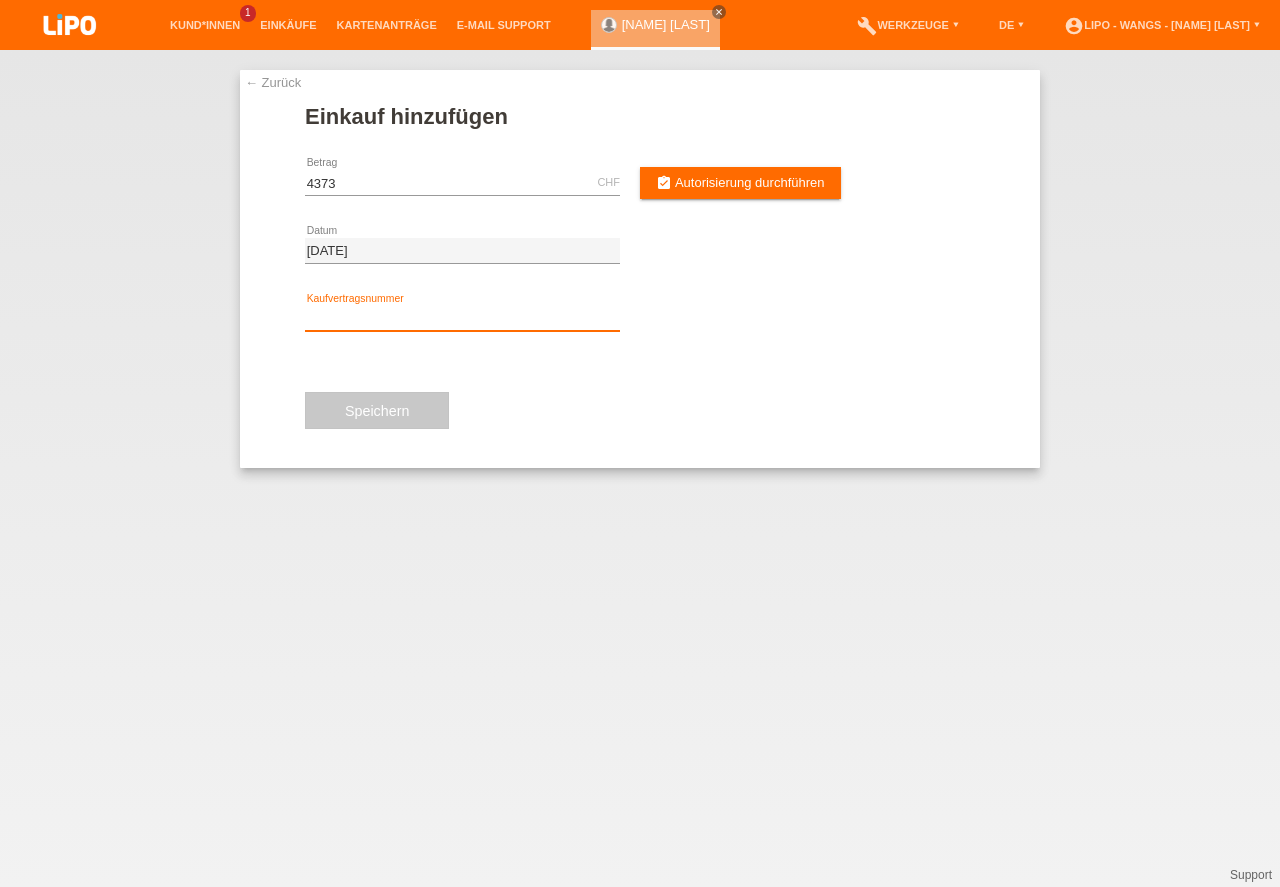 type on "4373.00" 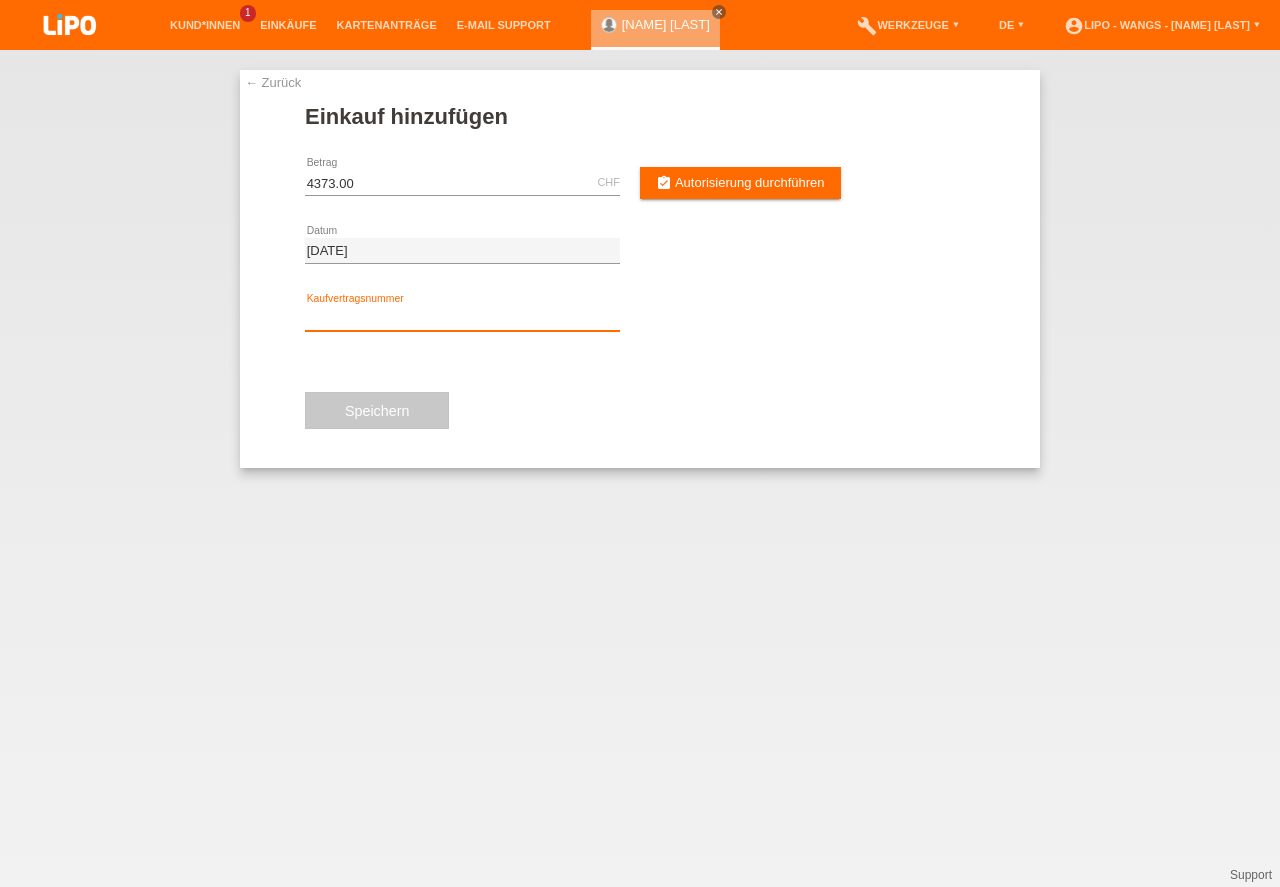 click at bounding box center (462, 318) 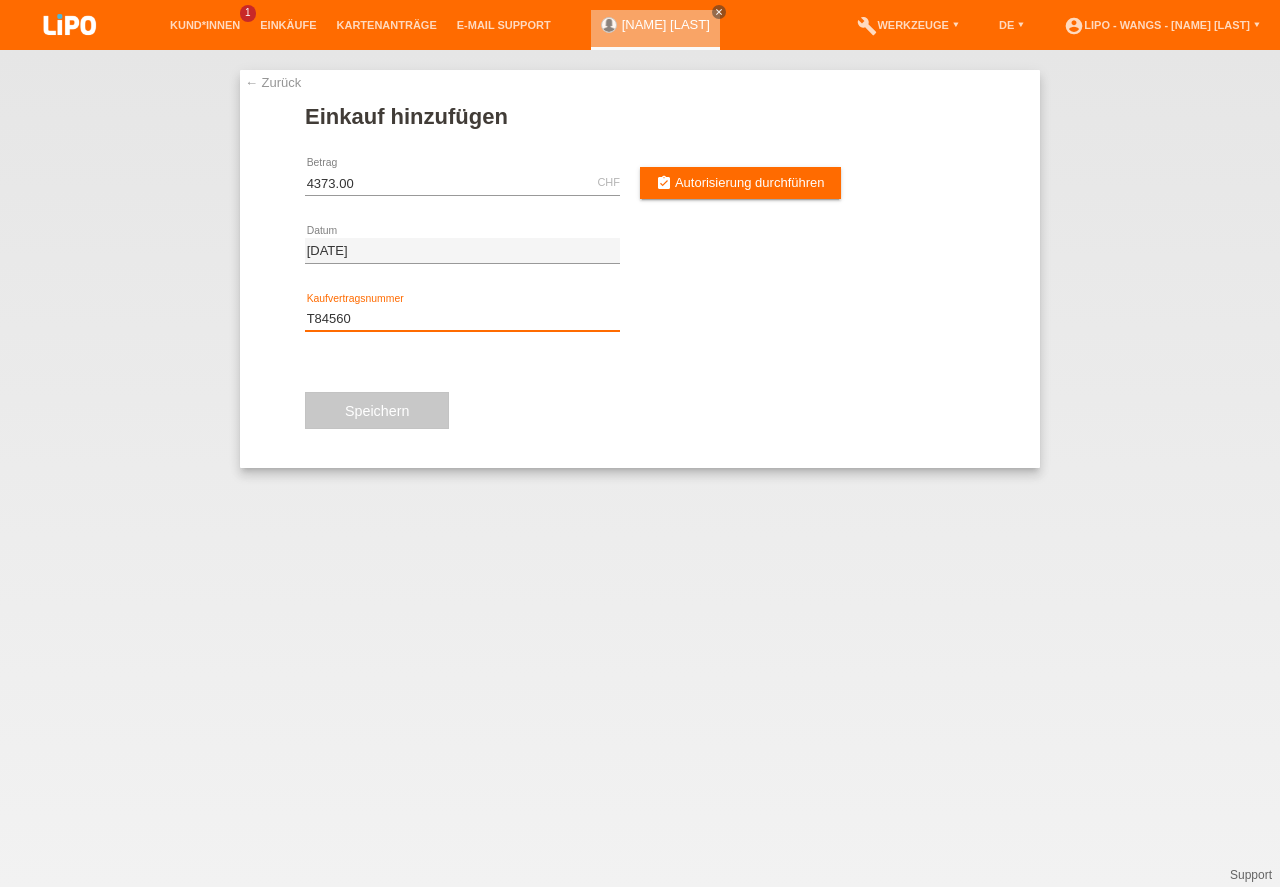 type on "T84560" 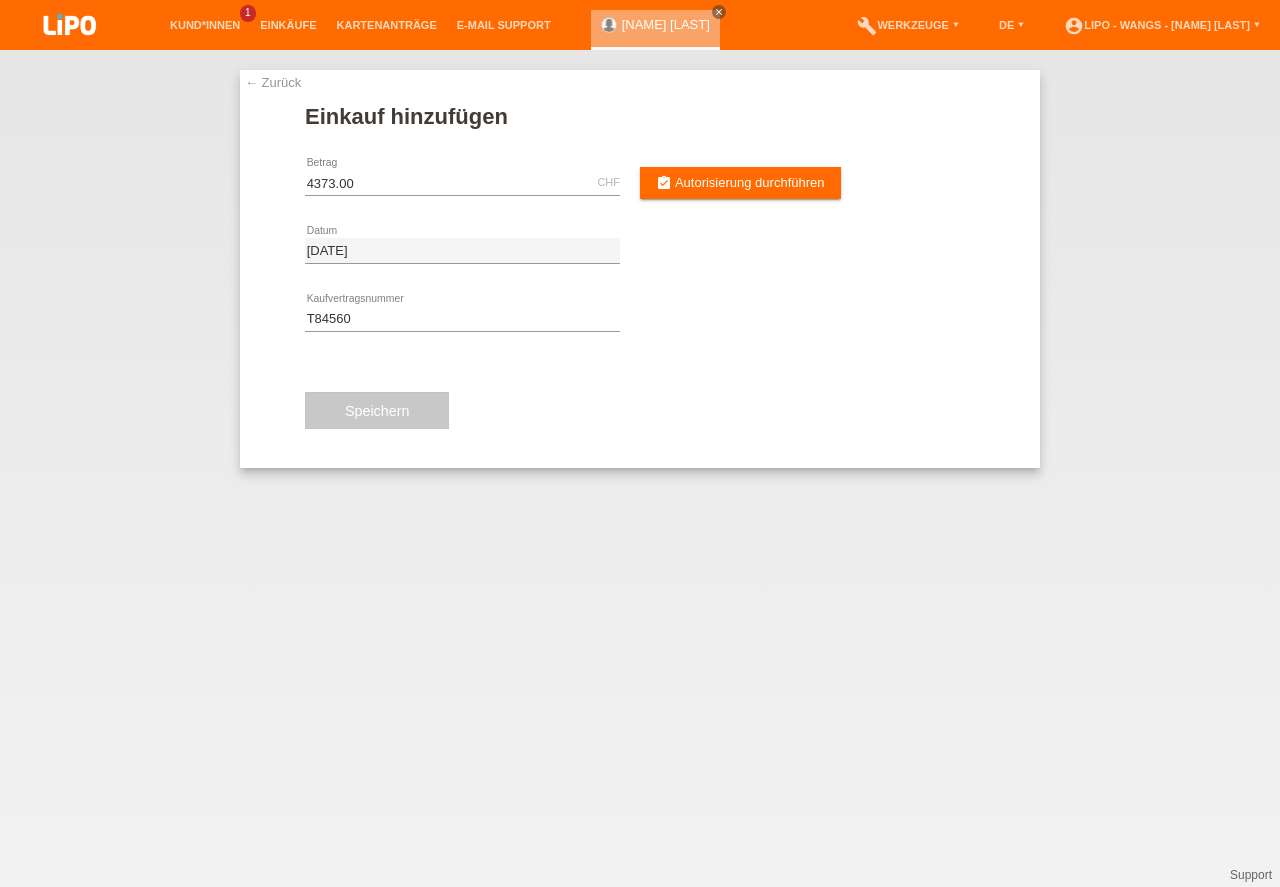 click on "Speichern" at bounding box center (377, 411) 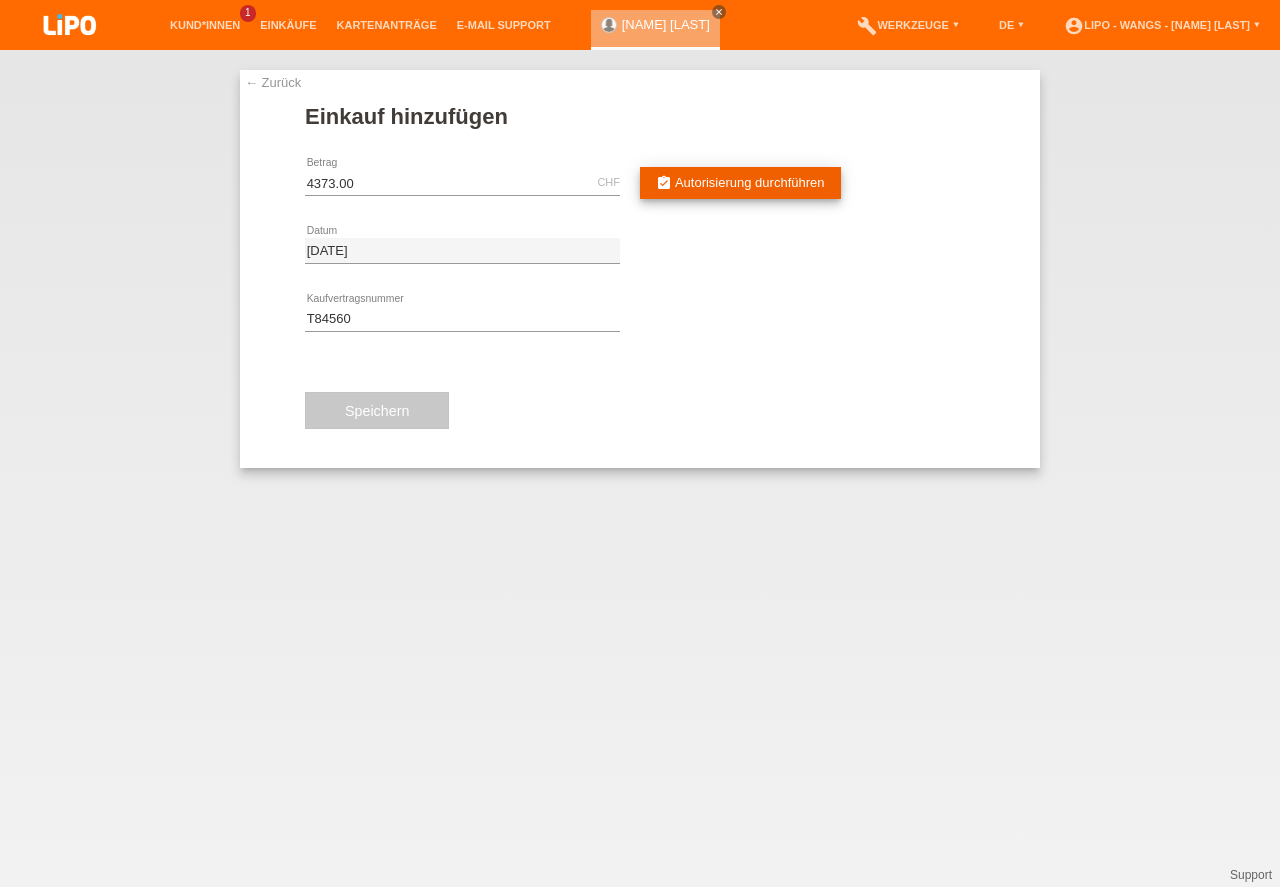 click on "Autorisierung durchführen" at bounding box center (750, 182) 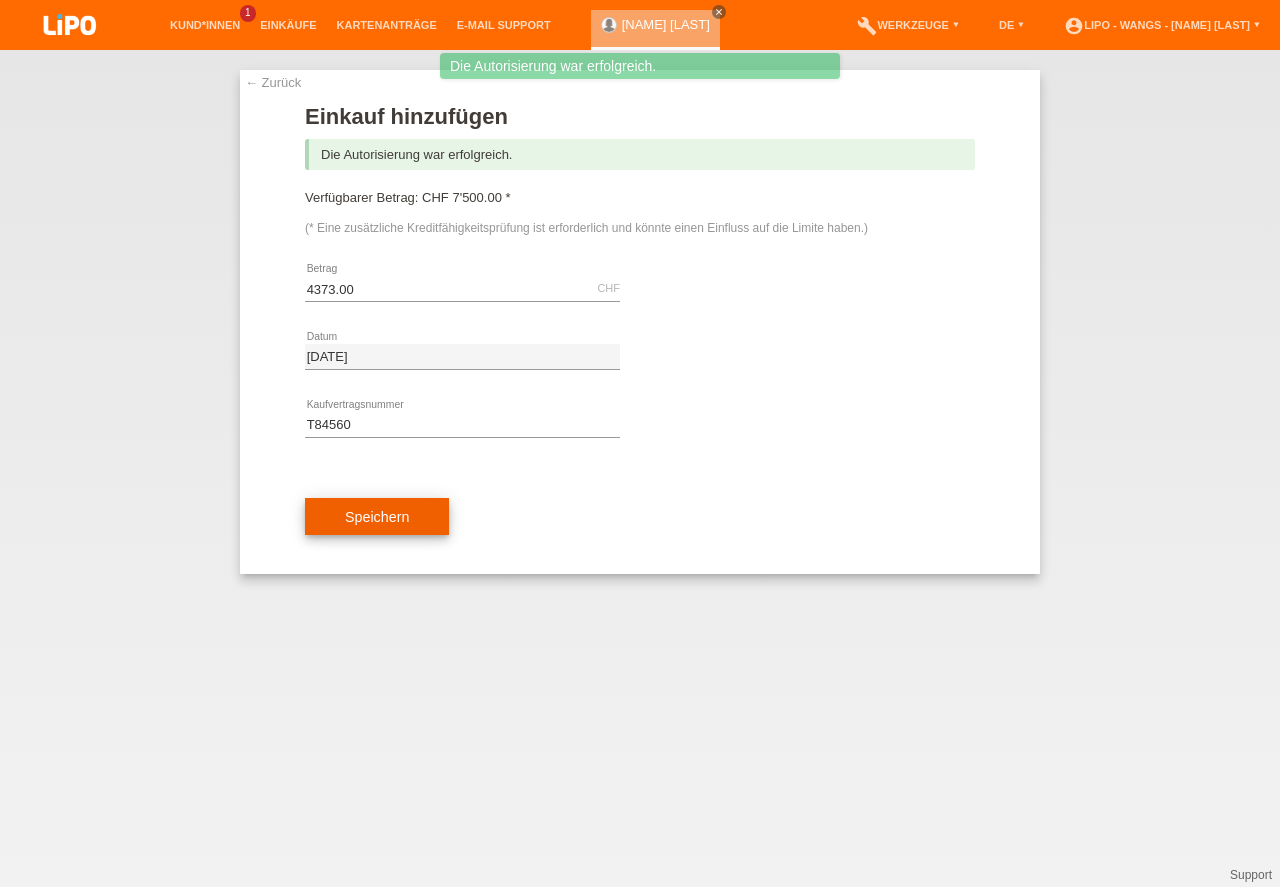 click on "Speichern" at bounding box center (377, 517) 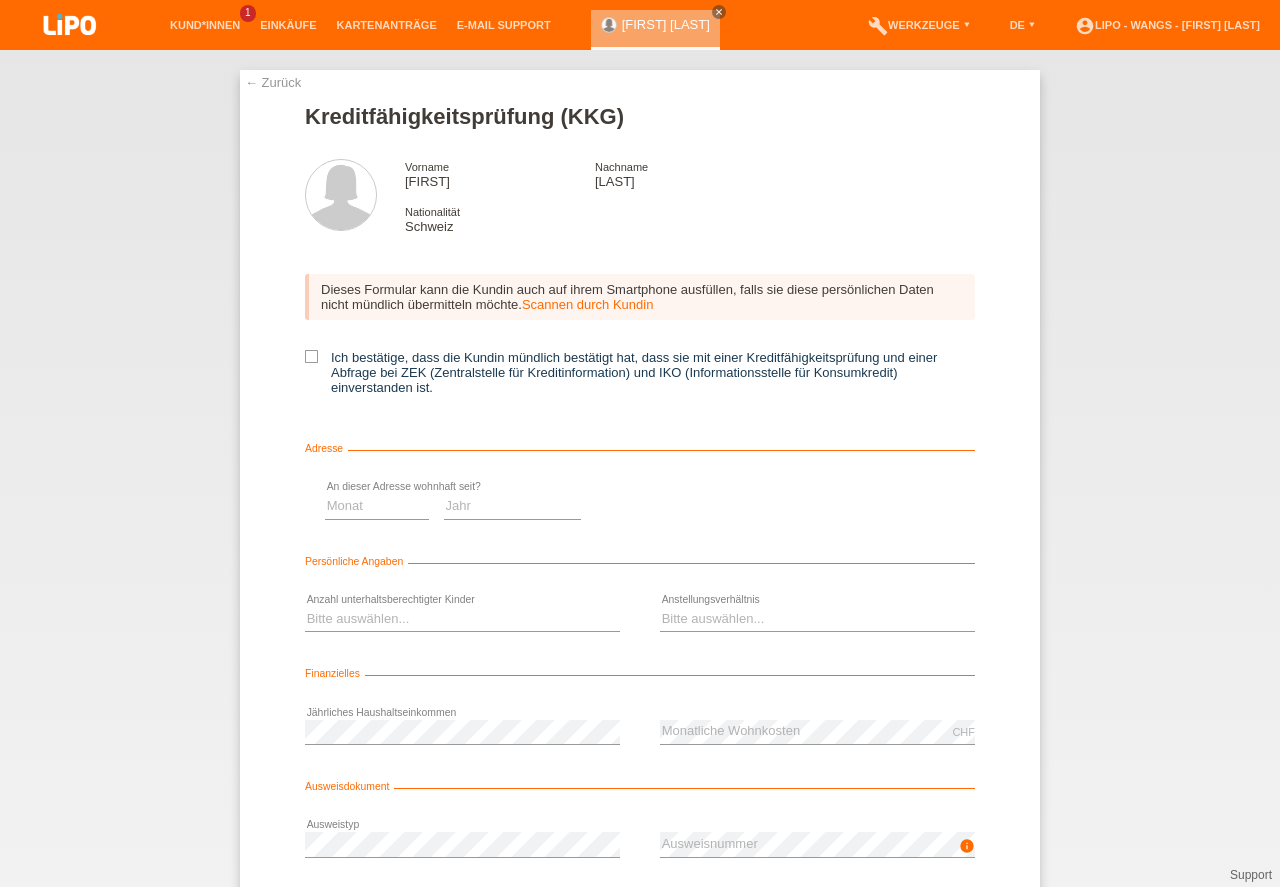 click at bounding box center [311, 356] 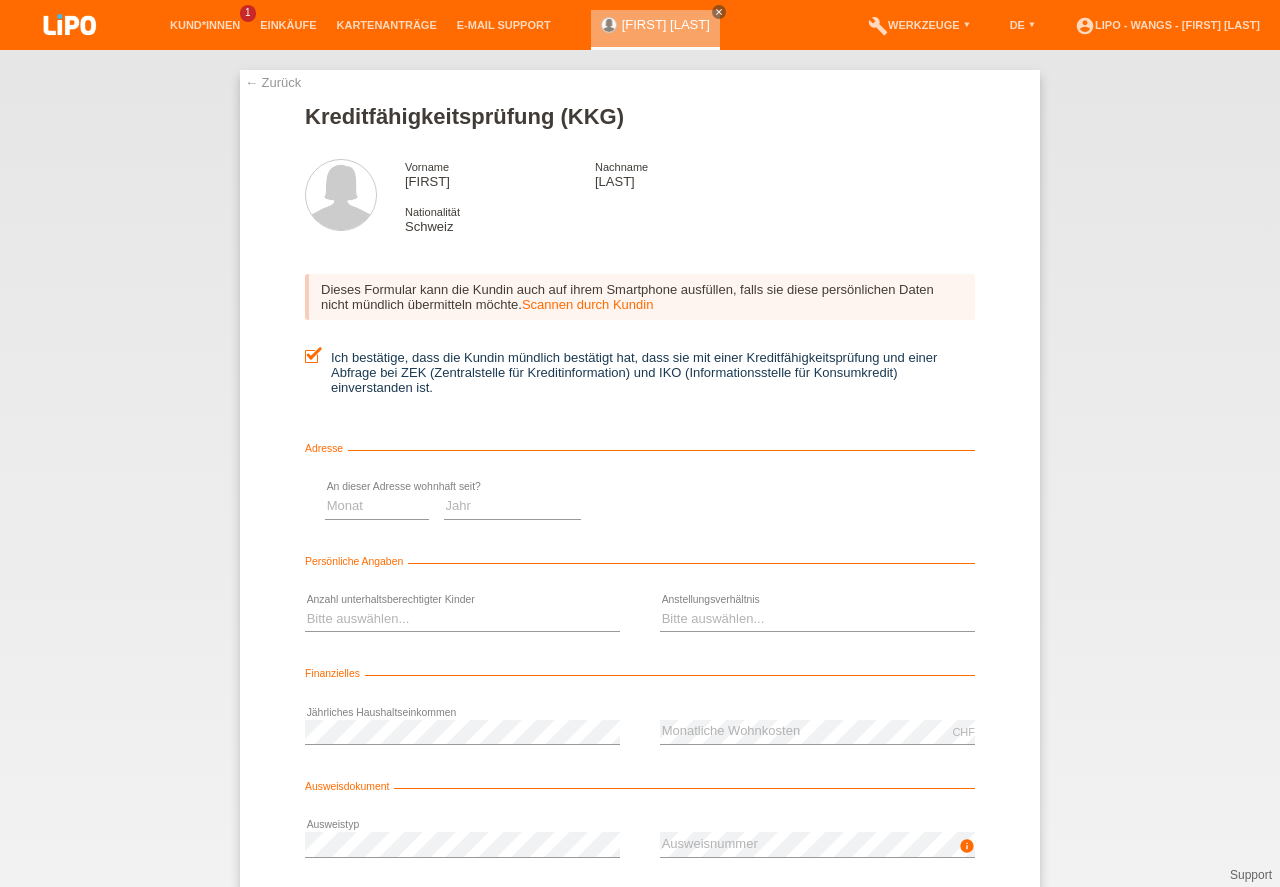 click at bounding box center [311, 356] 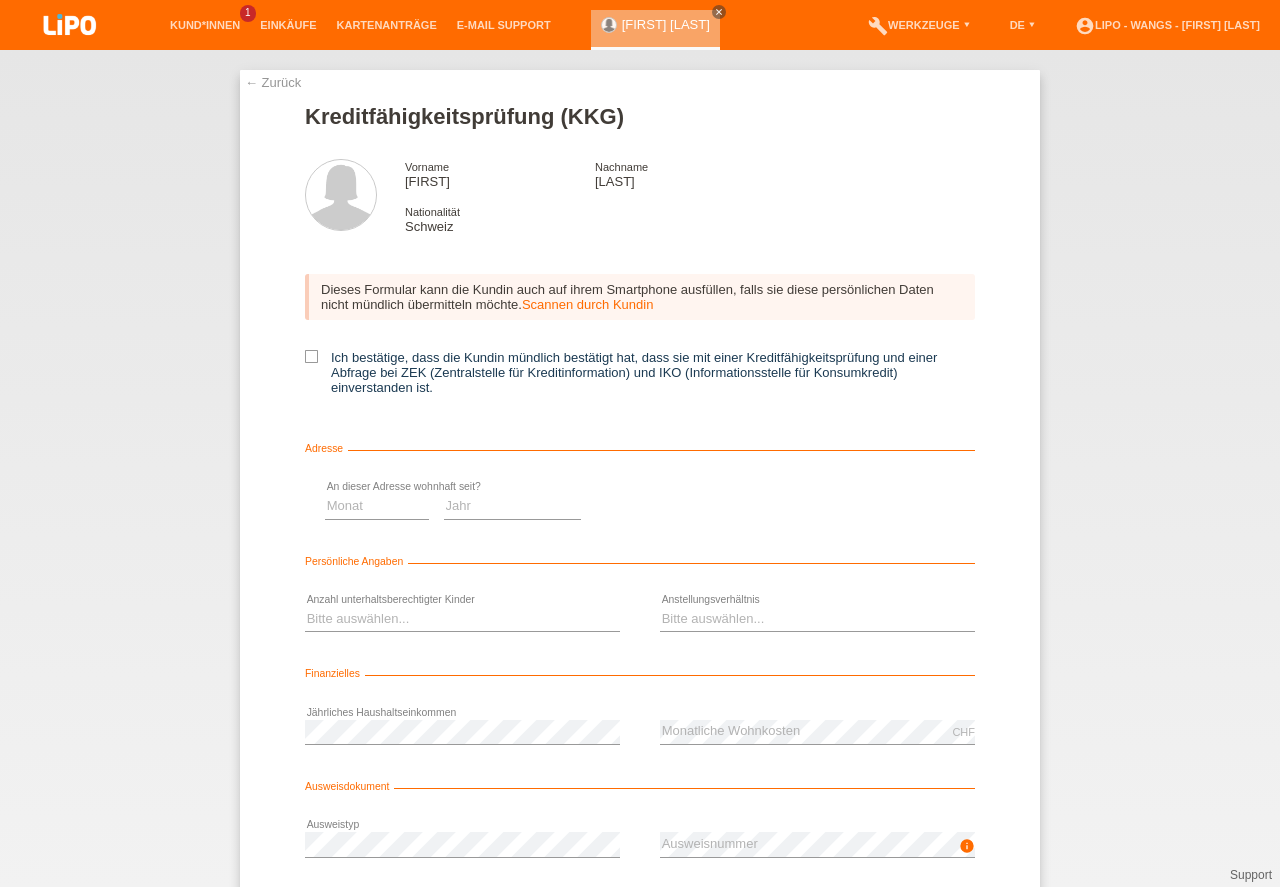 scroll, scrollTop: 0, scrollLeft: 0, axis: both 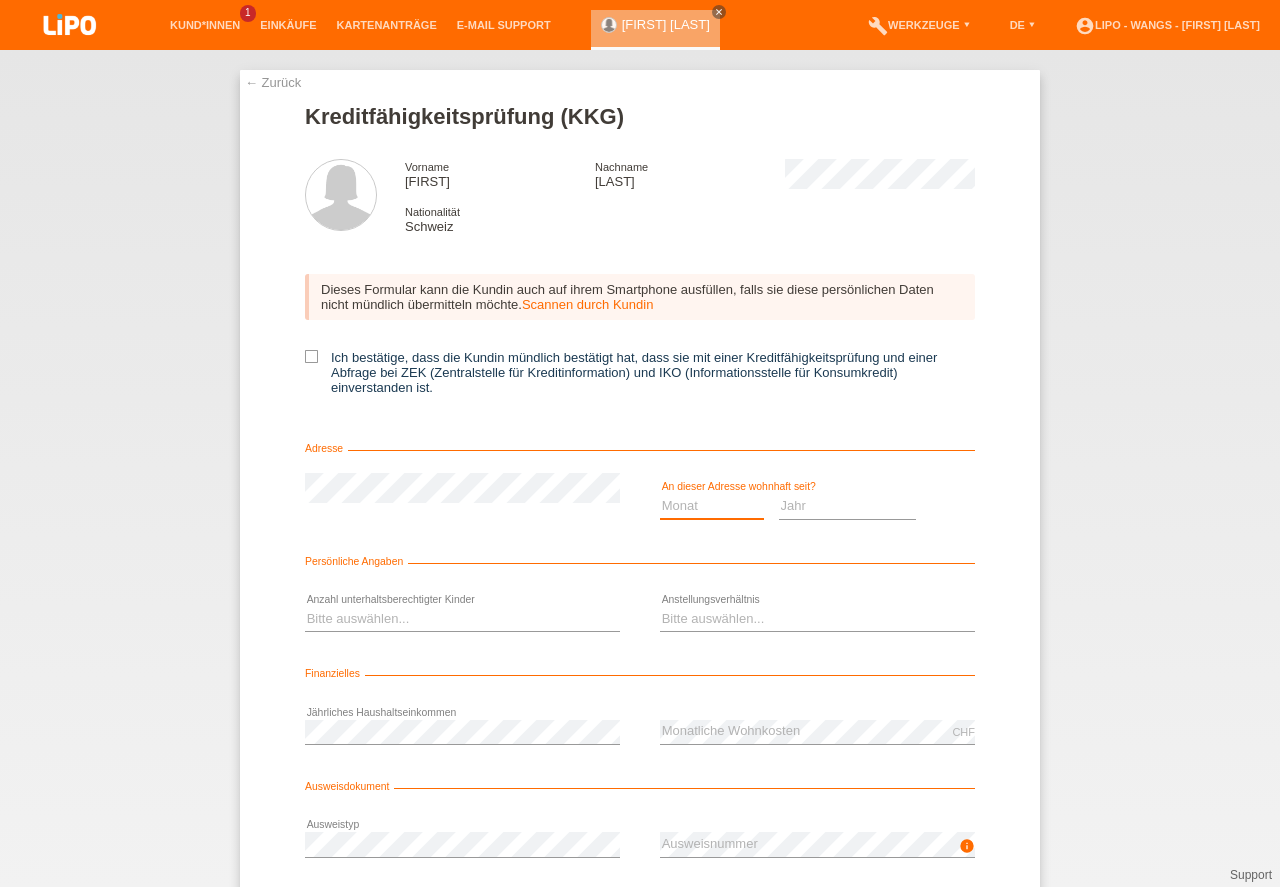 click on "Monat
01
02
03
04
05
06
07
08
09
10" at bounding box center (712, 506) 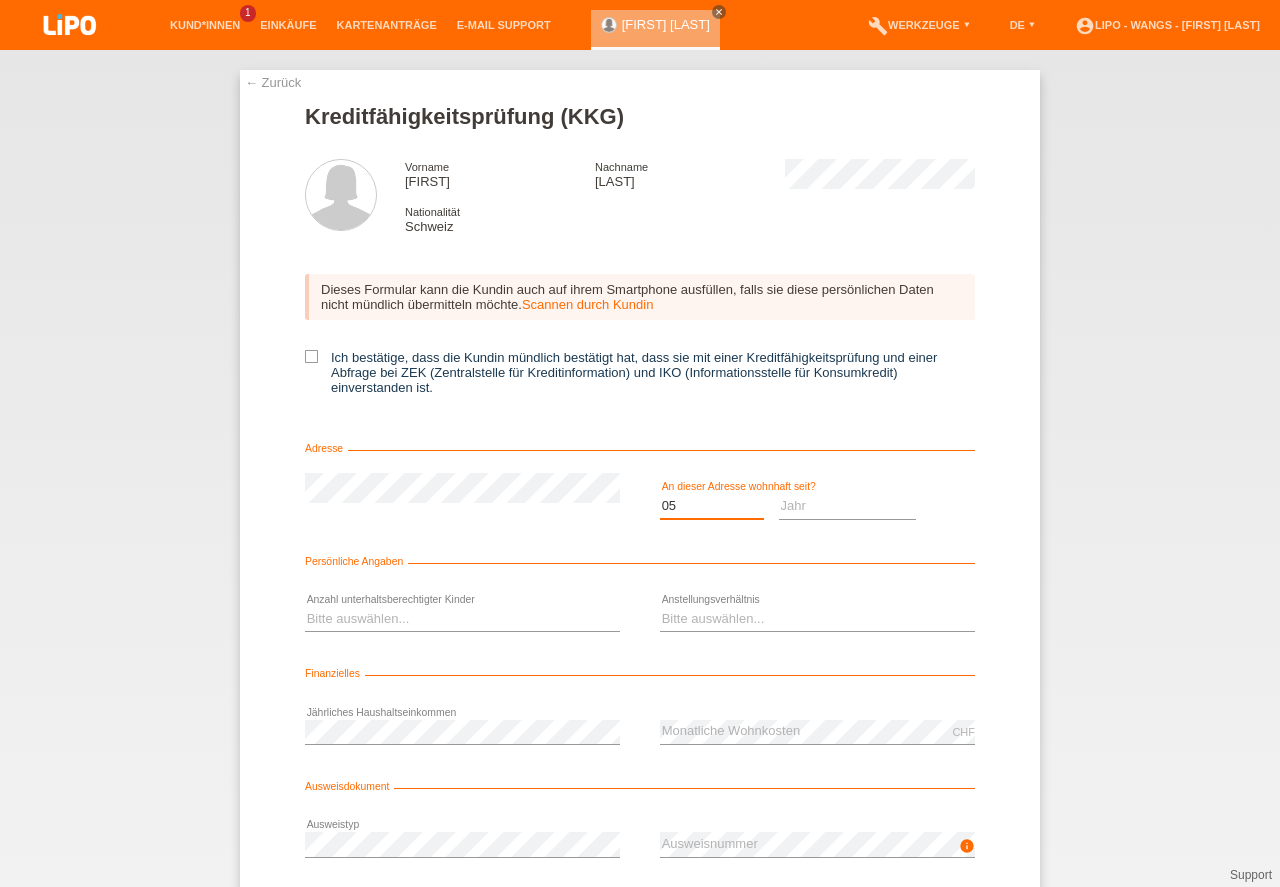click on "05" at bounding box center [0, 0] 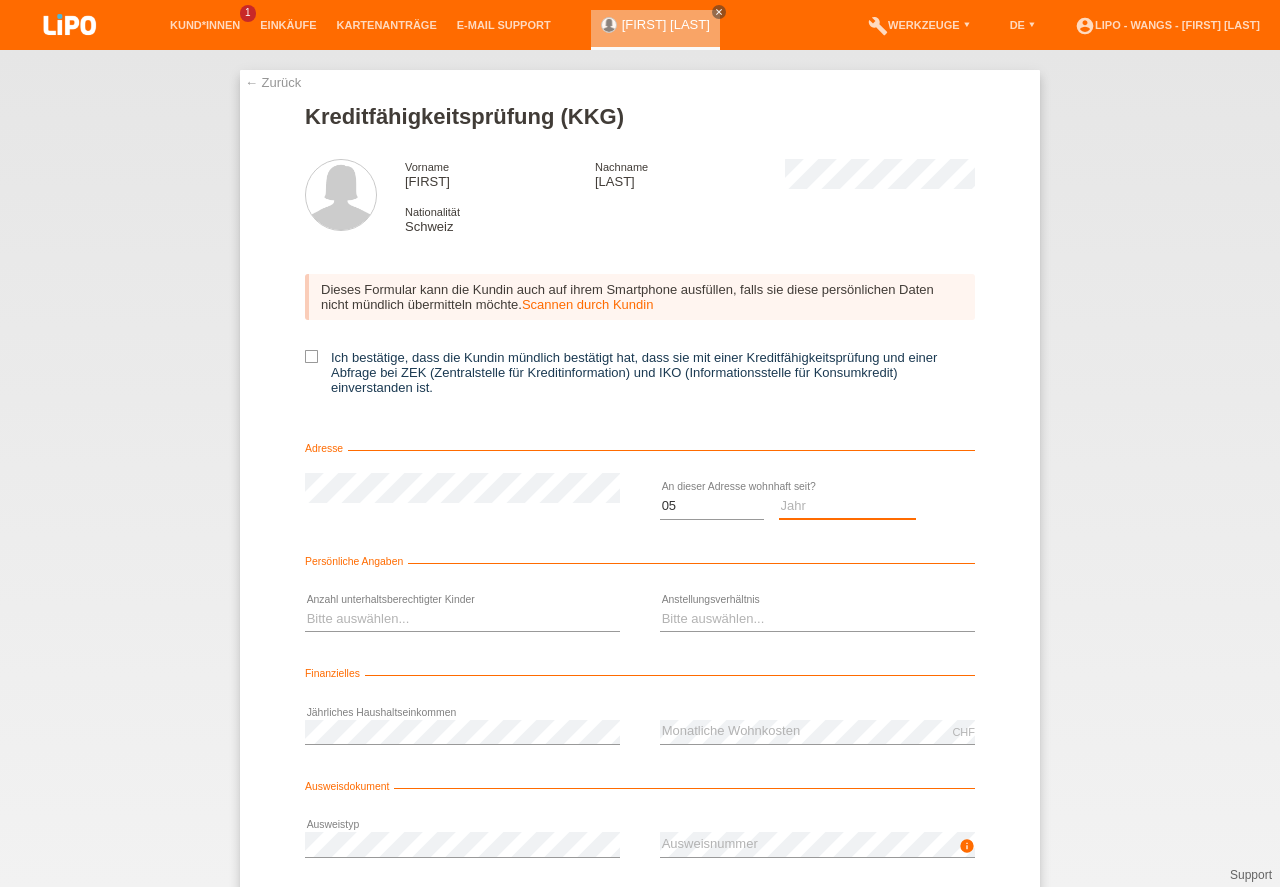 click on "Jahr
2025
2024
2023
2022
2021
2020
2019
2018
2017
2016 2015 2014 2013 2012 2011 2010 2009 2008 2007 2006 2005 2004 2003" at bounding box center [848, 506] 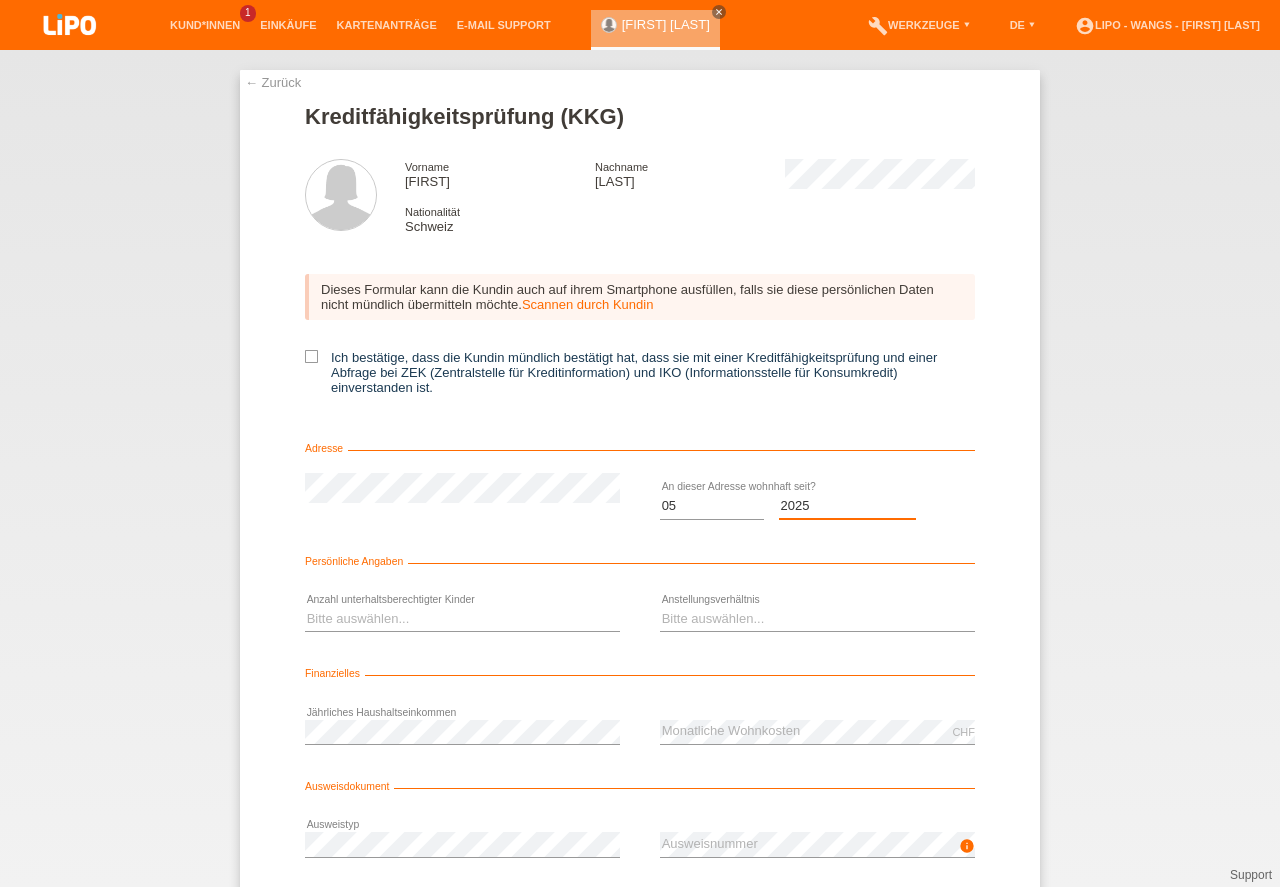 click on "2025" at bounding box center (0, 0) 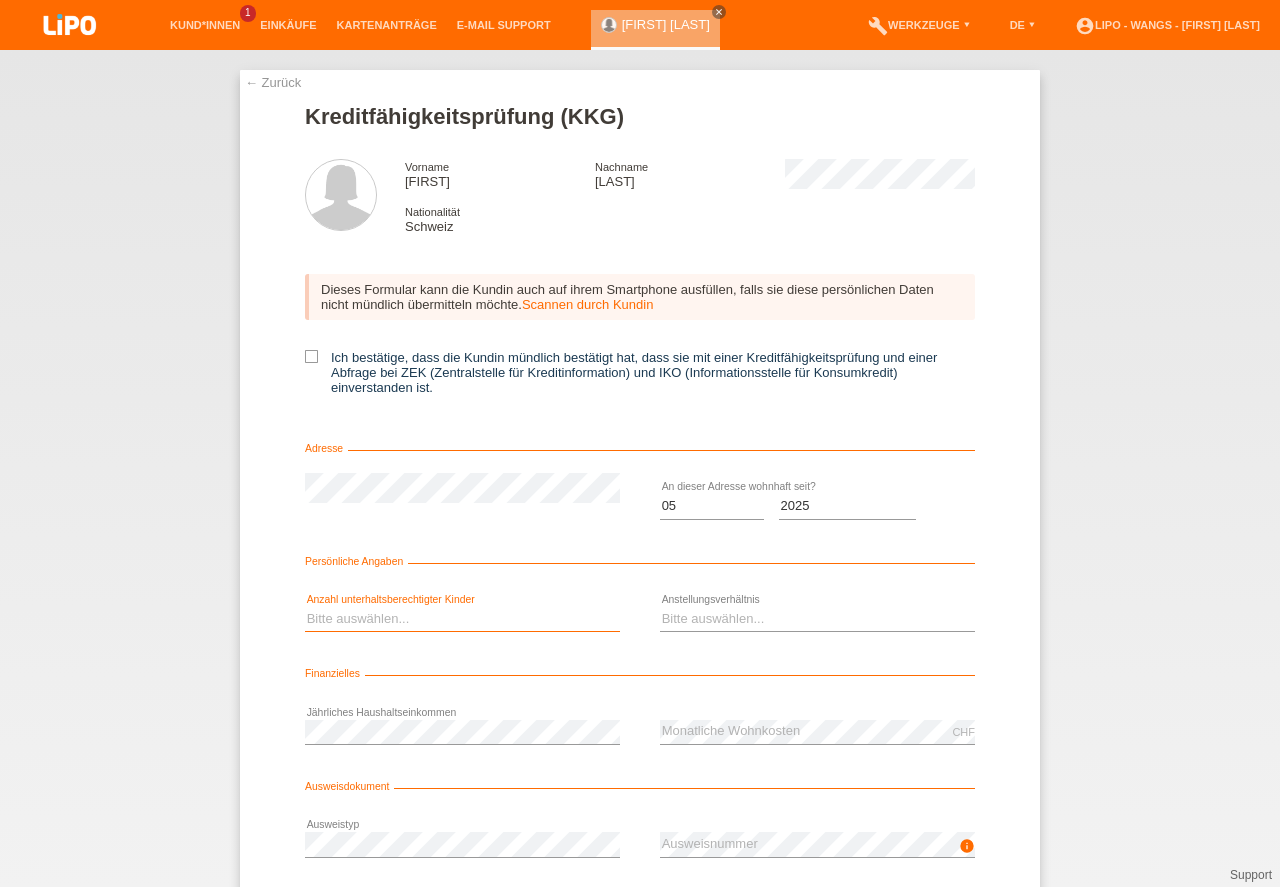 click on "Bitte auswählen...
0
1
2
3
4
5
6
7
8
9" at bounding box center (462, 619) 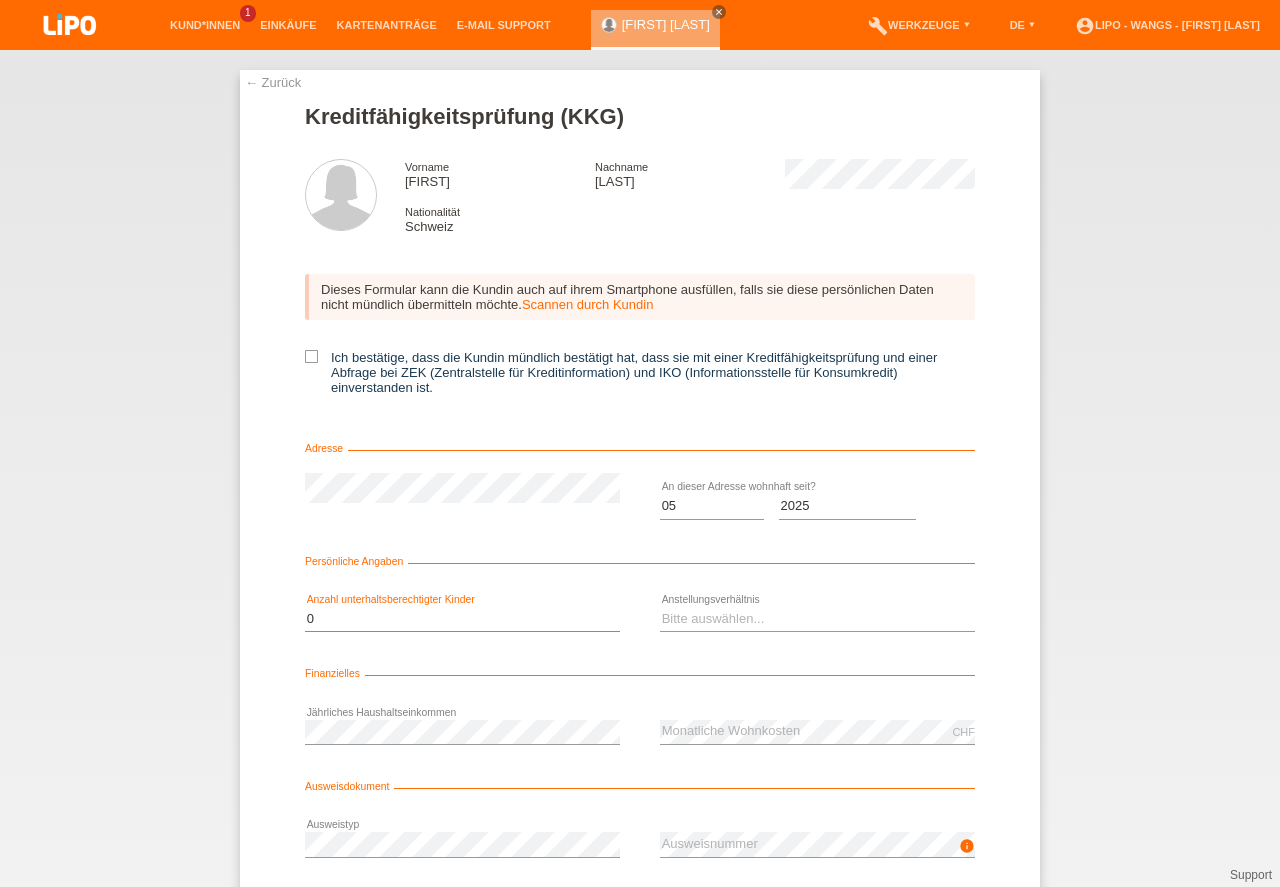 click on "0" at bounding box center (0, 0) 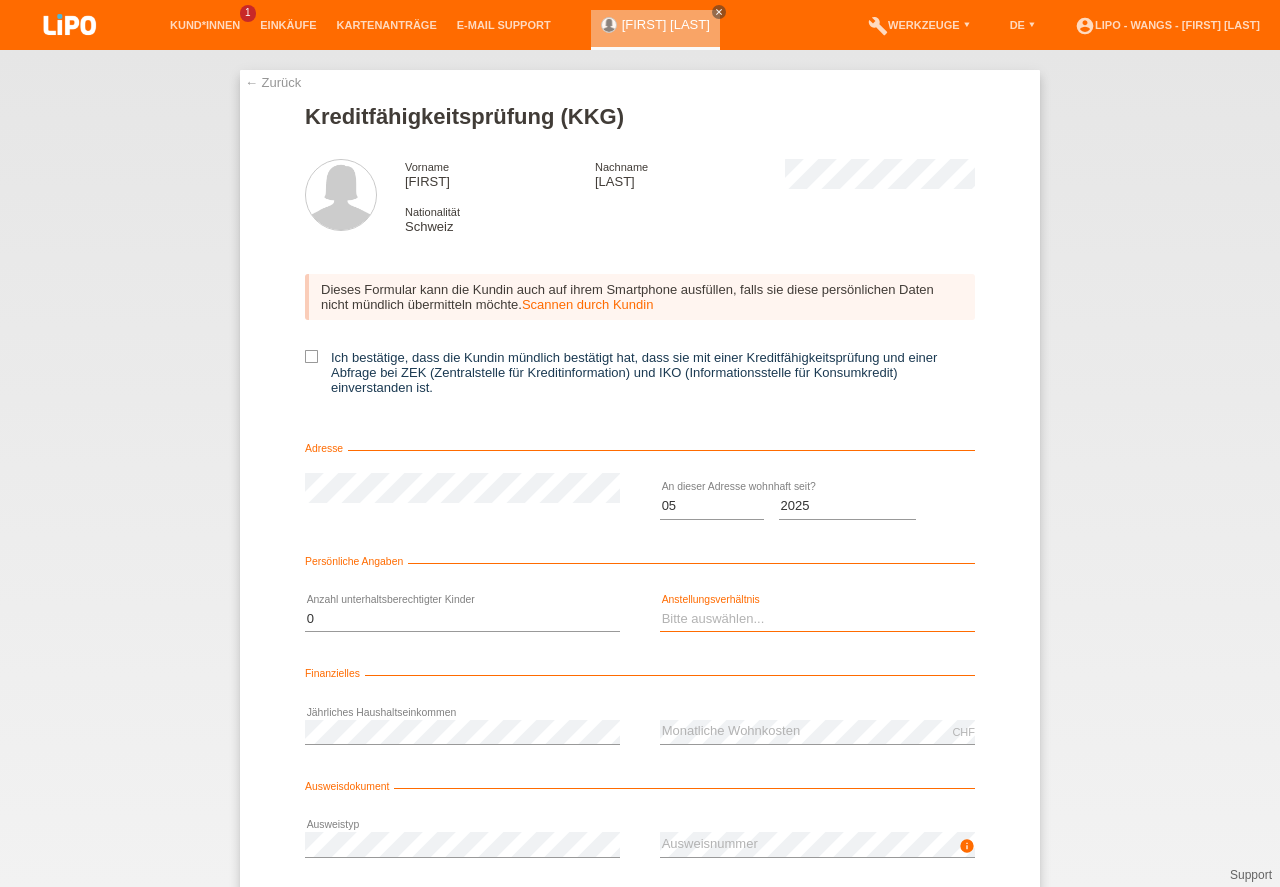 click on "Bitte auswählen...
Unbefristet
Befristet
Lehrling/Student
Pensioniert
Nicht arbeitstätig
Hausfrau/-mann
Selbständig" at bounding box center [817, 619] 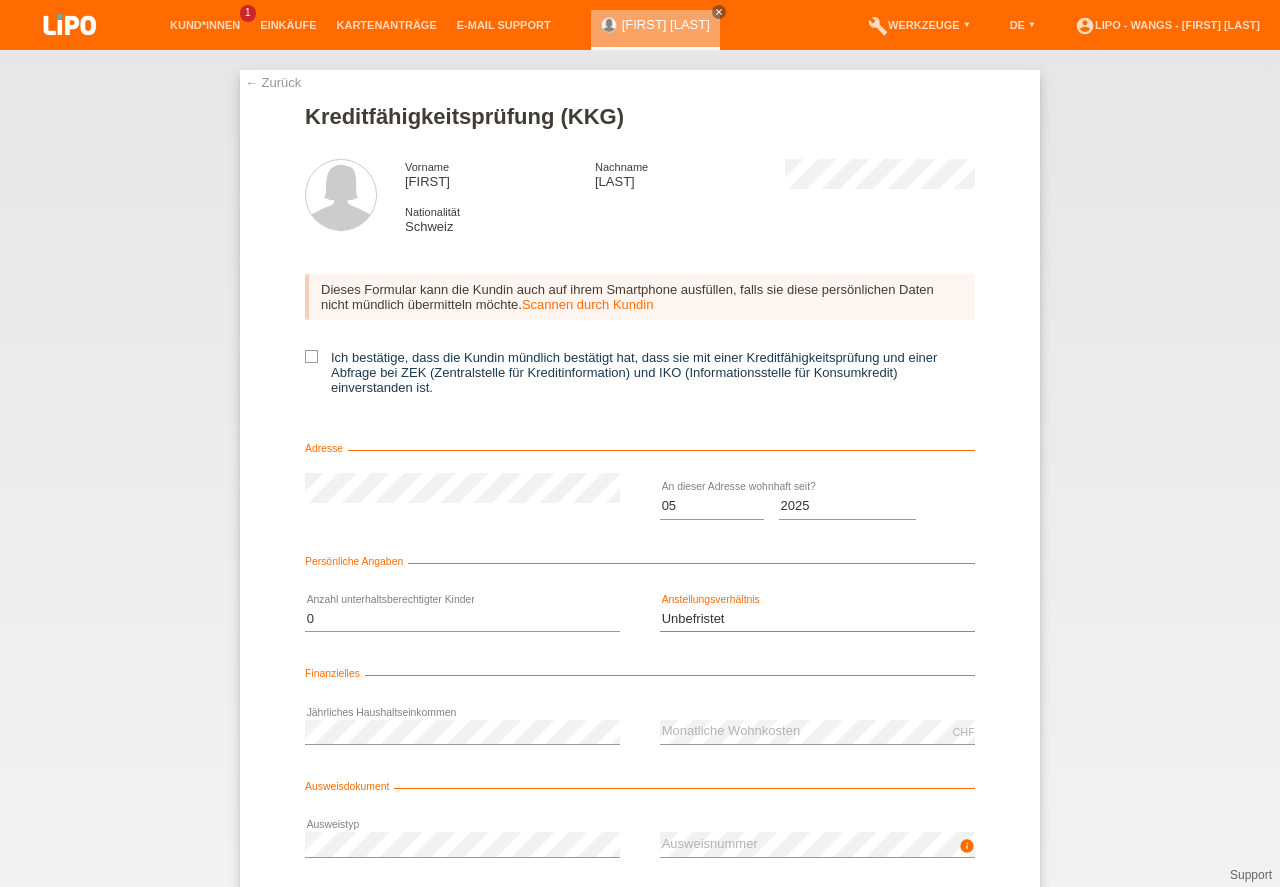 click on "Unbefristet" at bounding box center (0, 0) 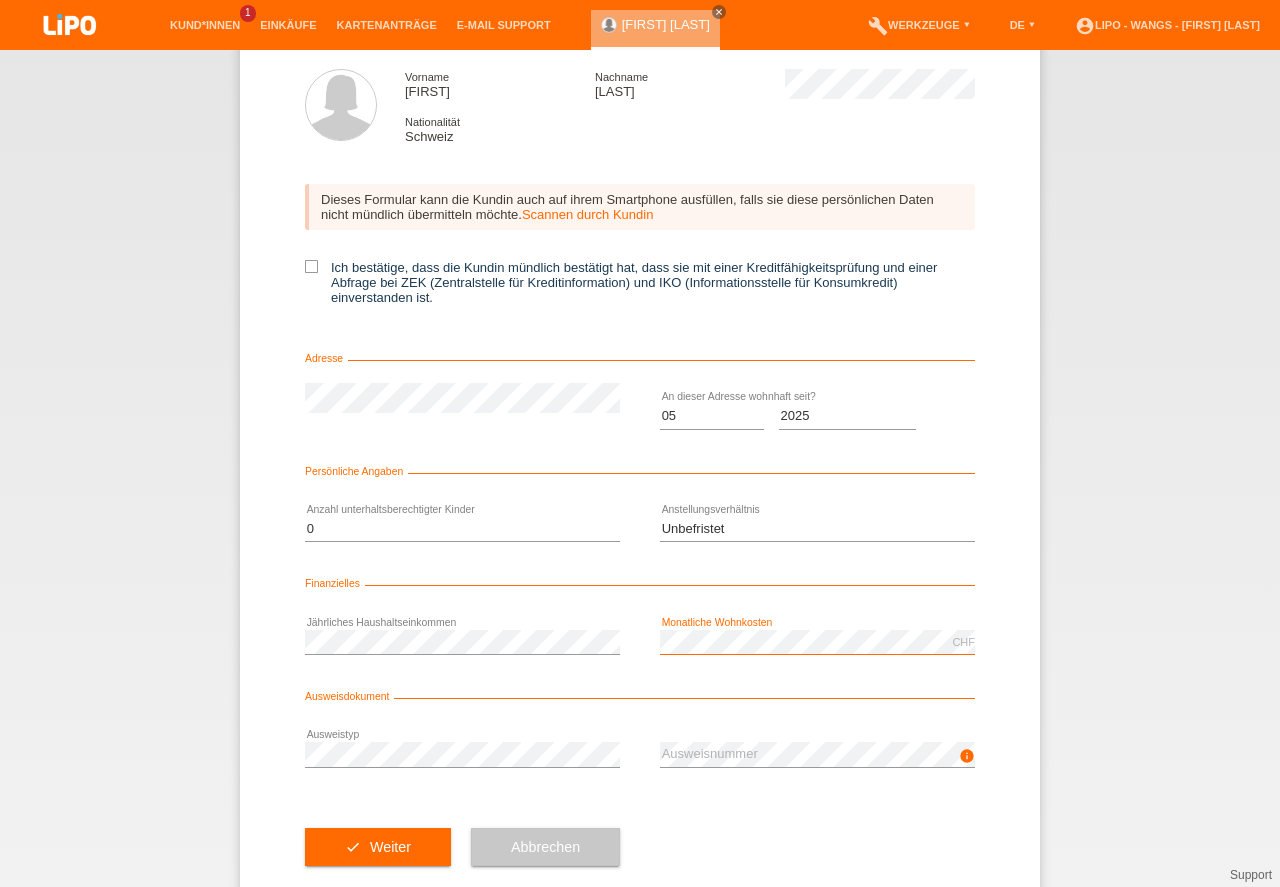 scroll, scrollTop: 132, scrollLeft: 0, axis: vertical 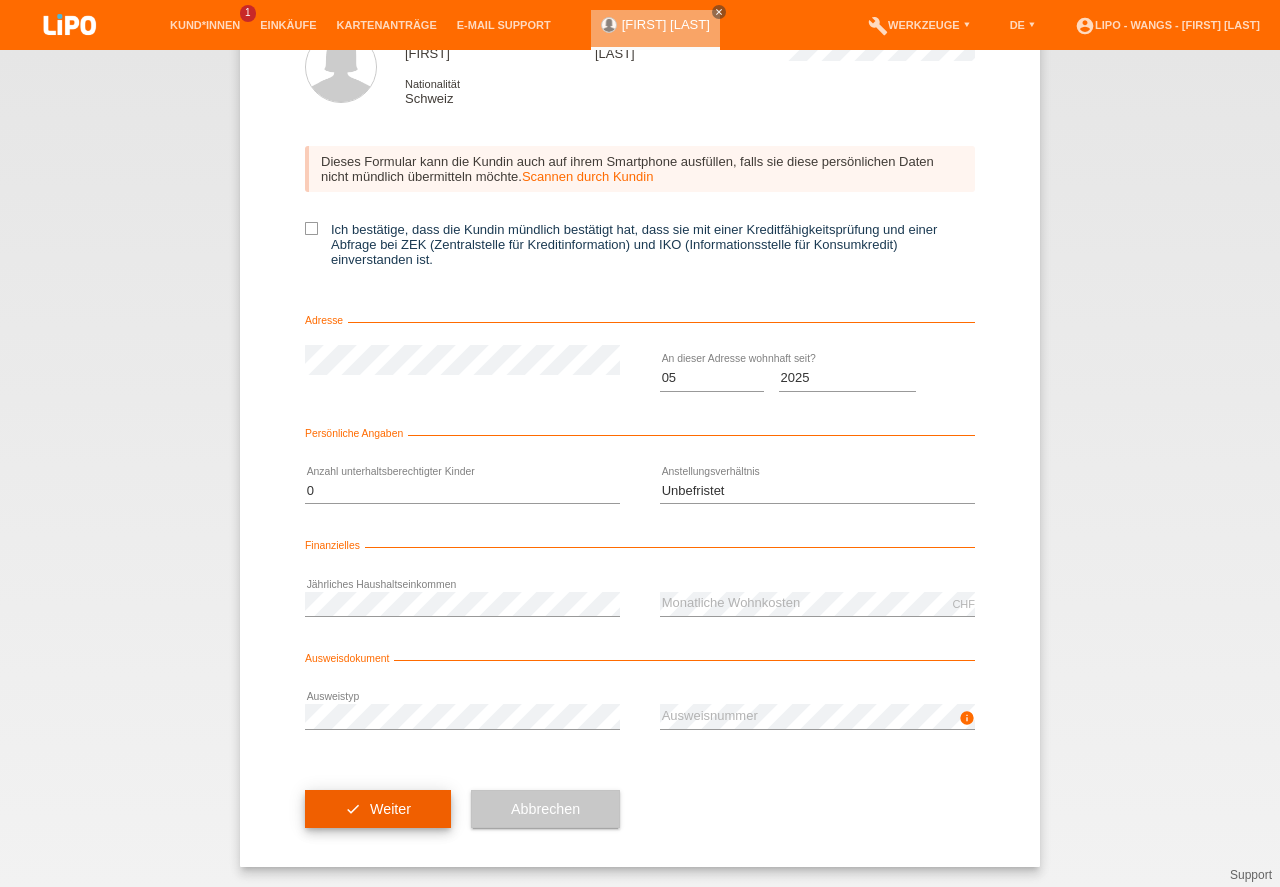 click on "check   Weiter" at bounding box center [378, 809] 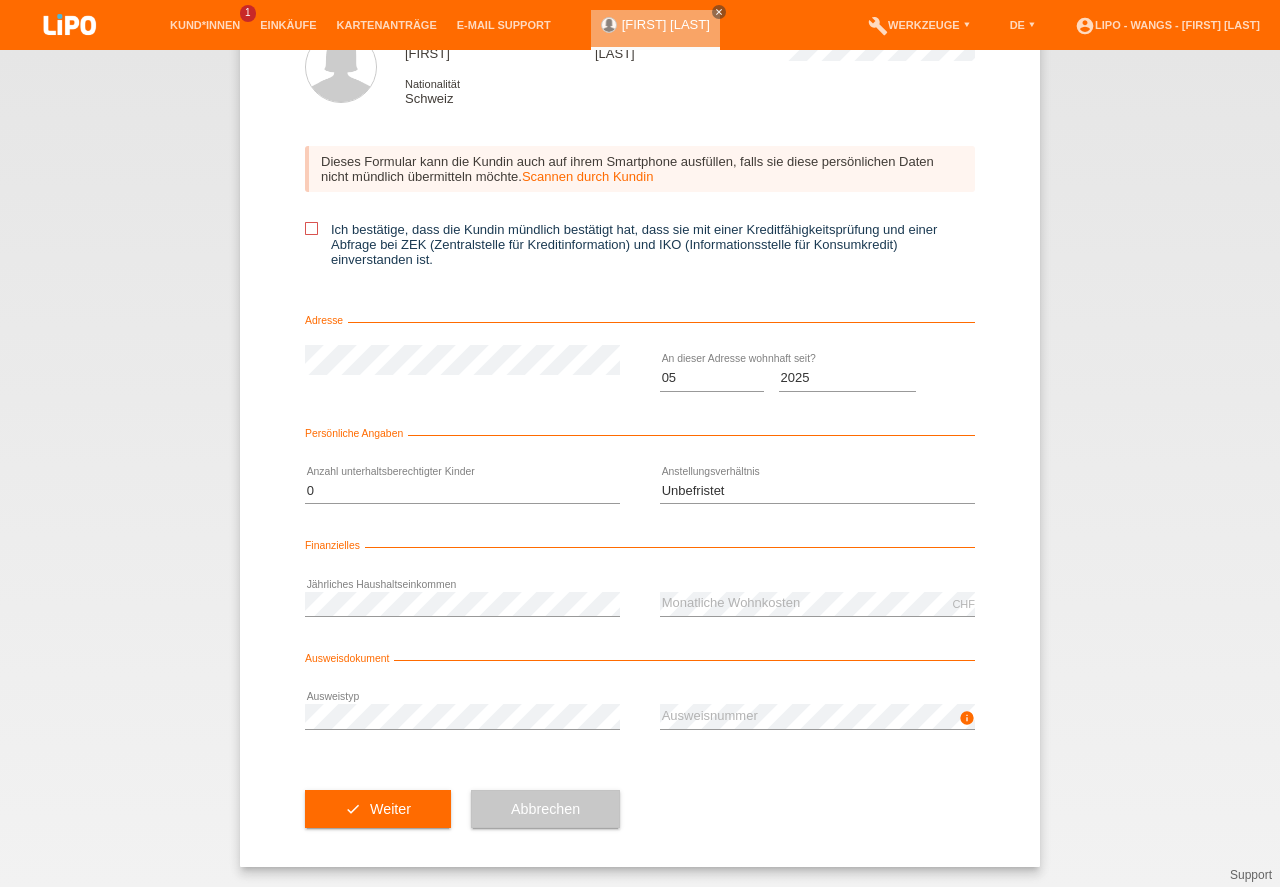 click at bounding box center [311, 228] 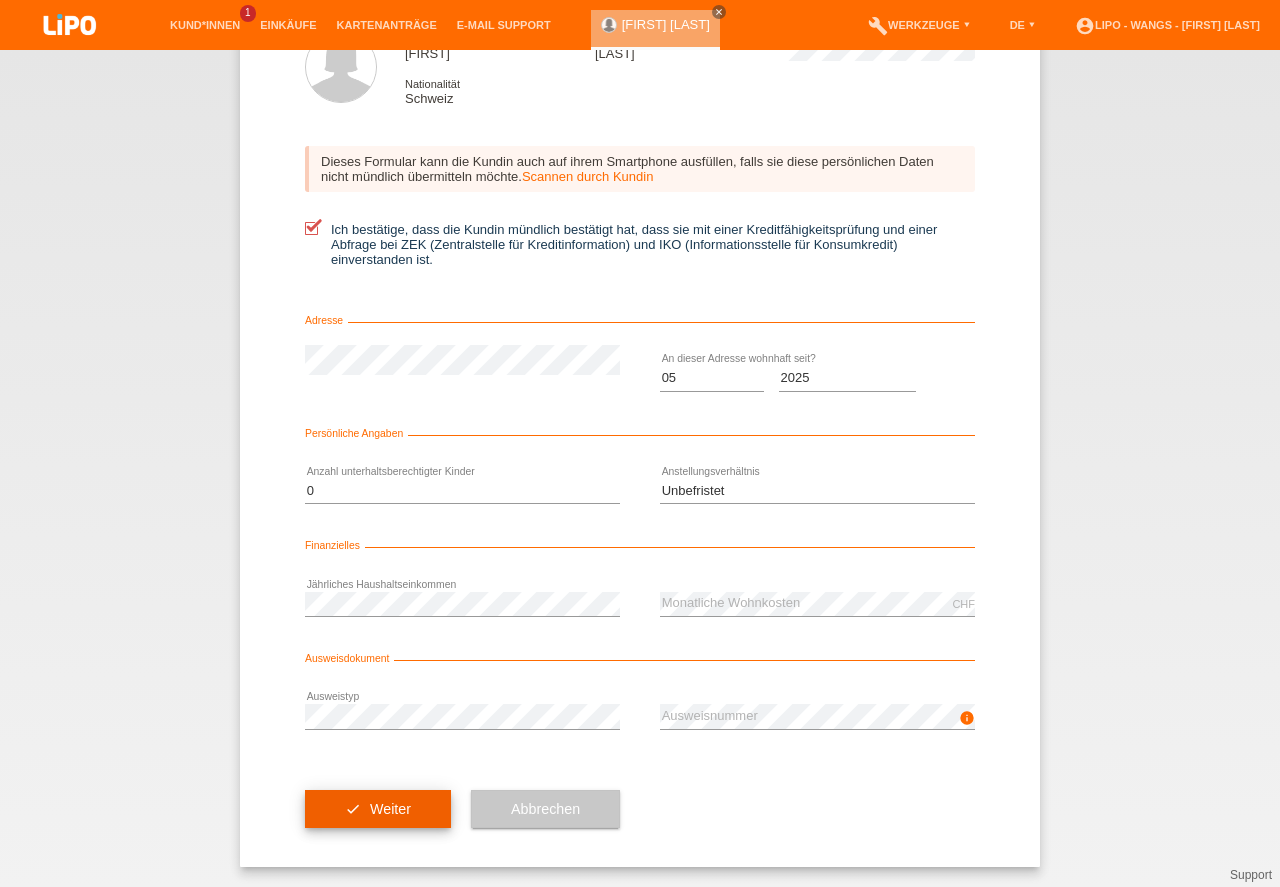 click on "check   Weiter" at bounding box center [378, 809] 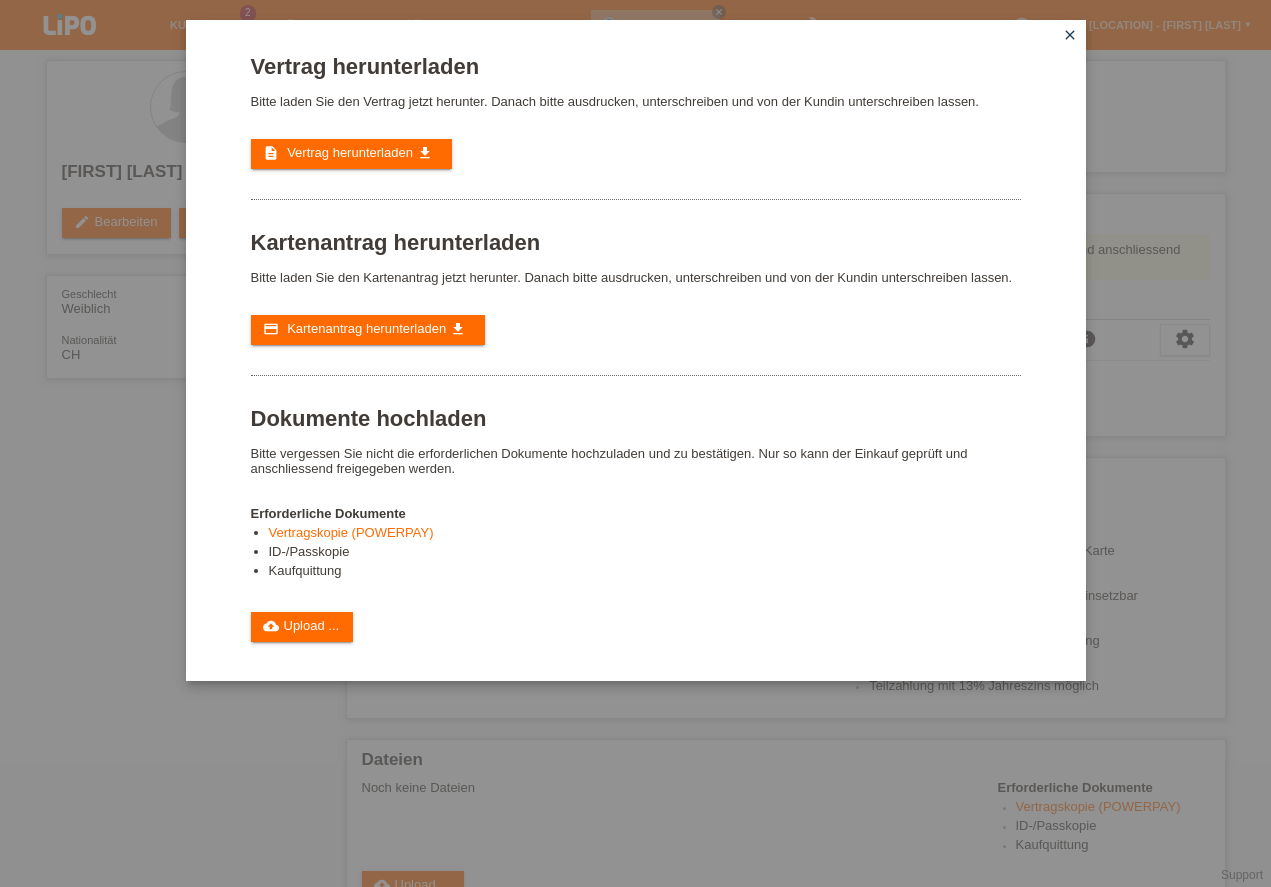 scroll, scrollTop: 0, scrollLeft: 0, axis: both 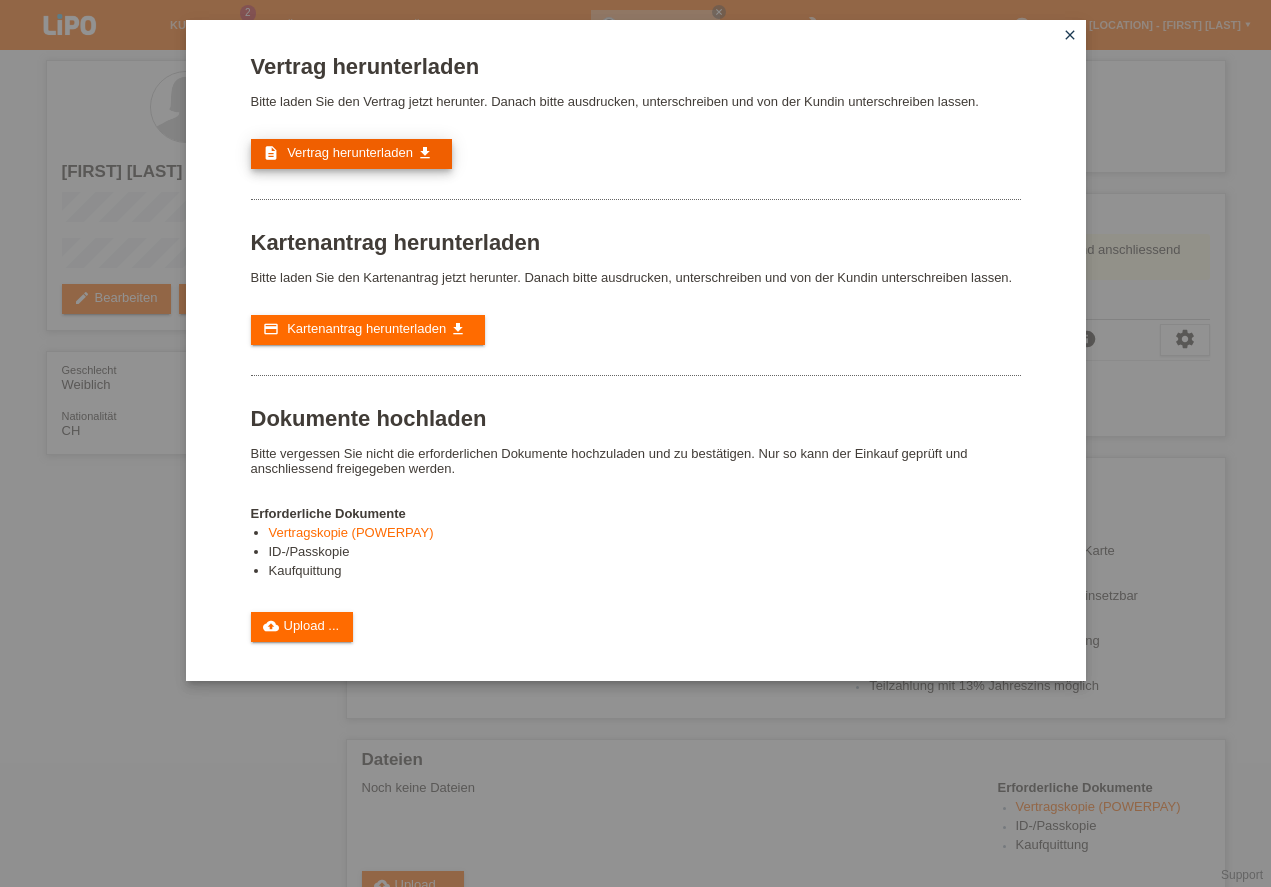 click on "Vertrag herunterladen" at bounding box center (350, 152) 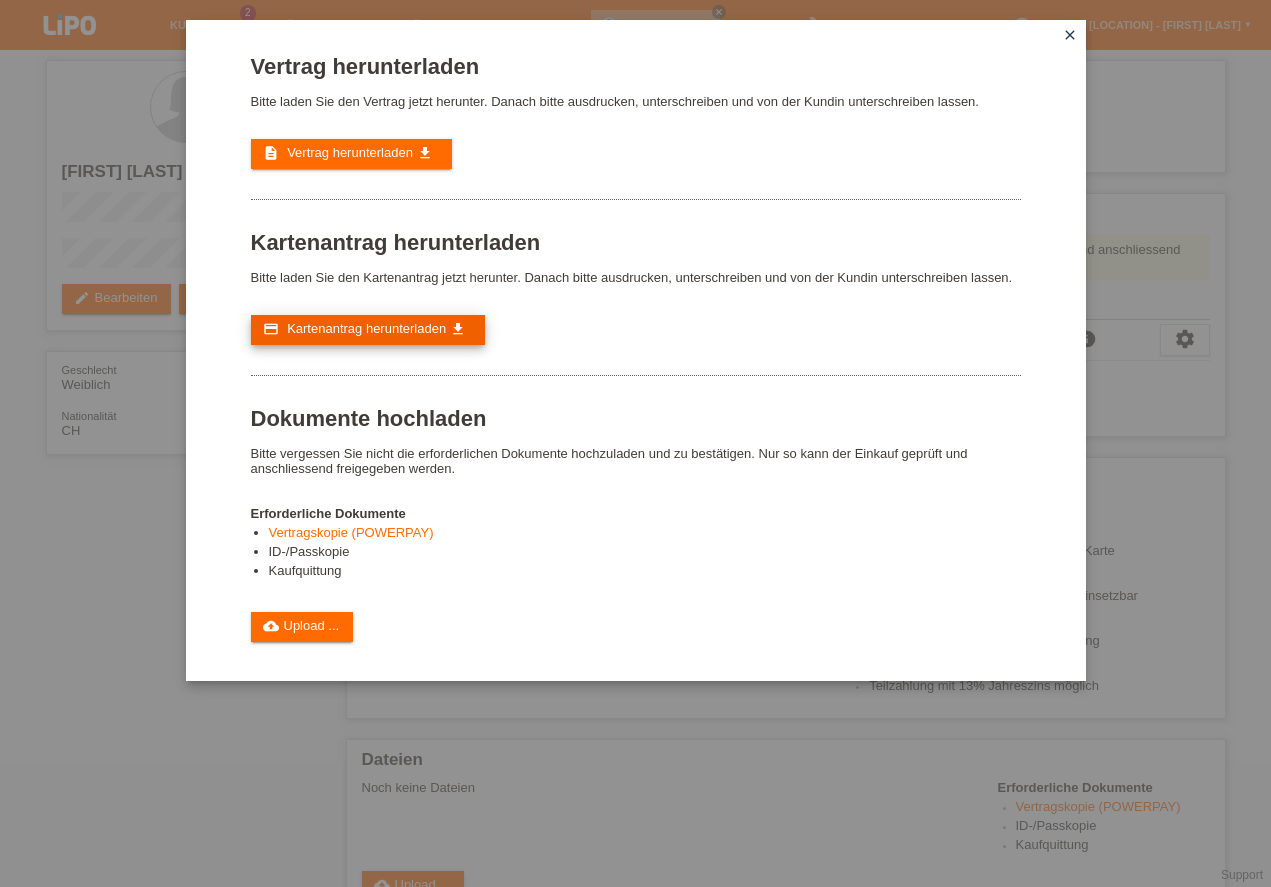 click on "Kartenantrag herunterladen" at bounding box center (366, 328) 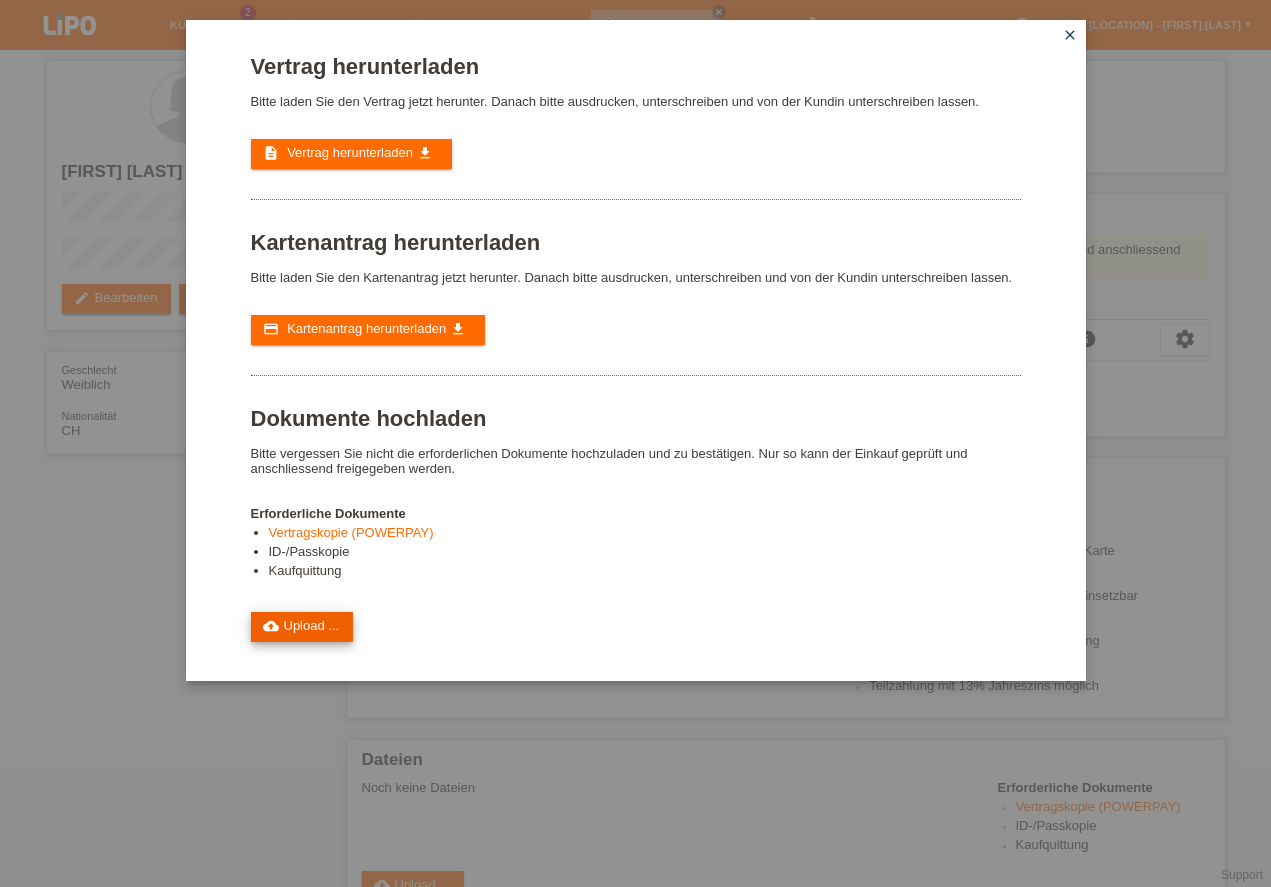click on "cloud_upload  Upload ..." at bounding box center [302, 627] 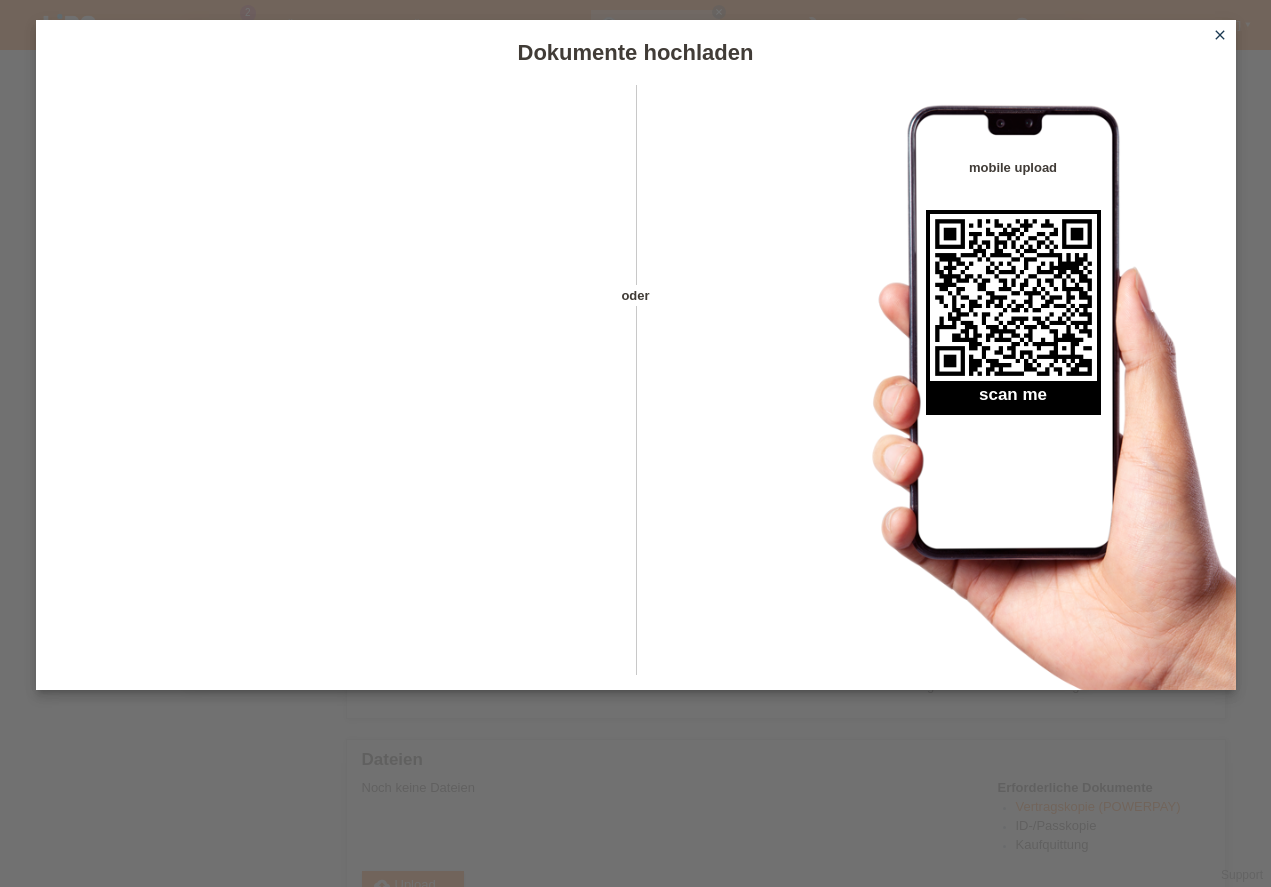 click on "close" at bounding box center (1220, 35) 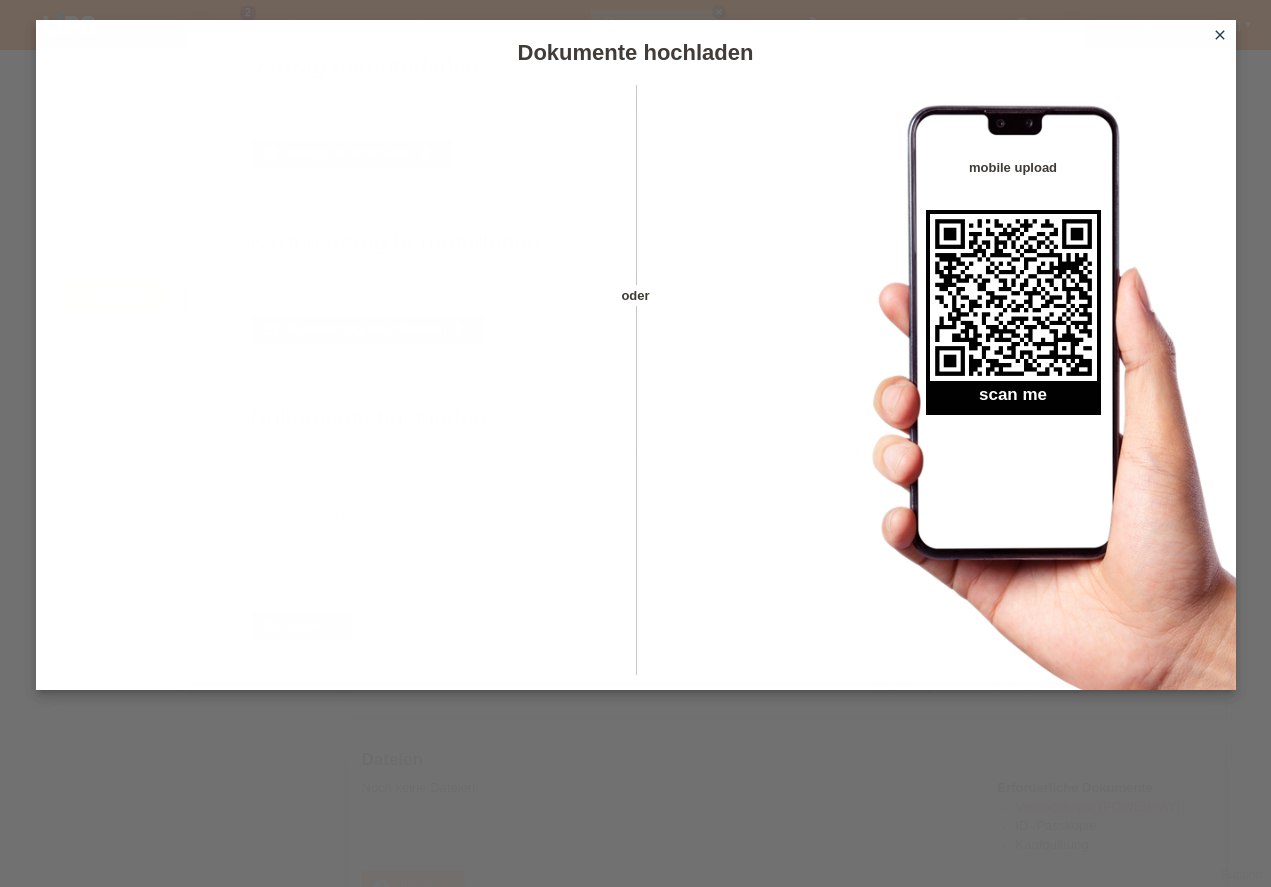 click on "close" at bounding box center [1220, 35] 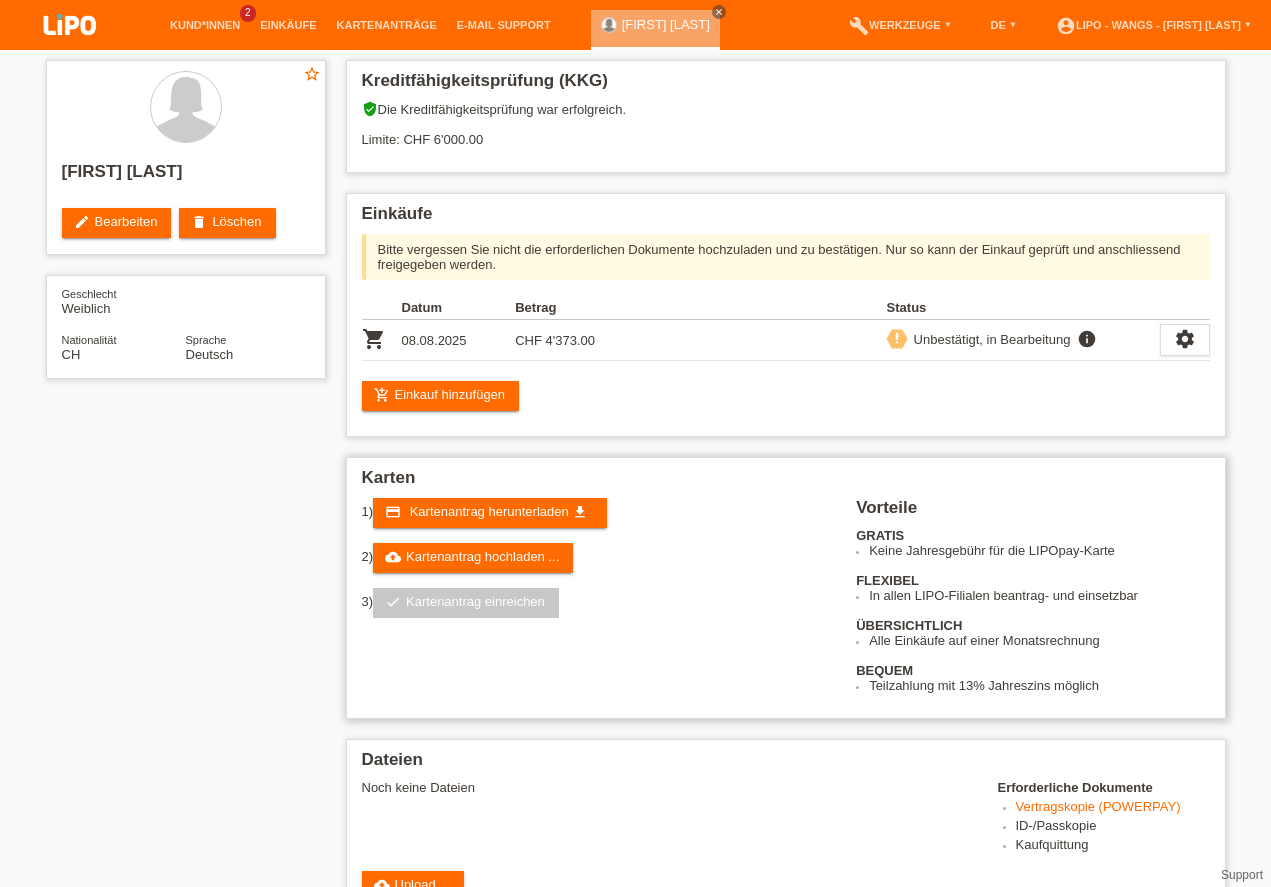 scroll, scrollTop: 0, scrollLeft: 0, axis: both 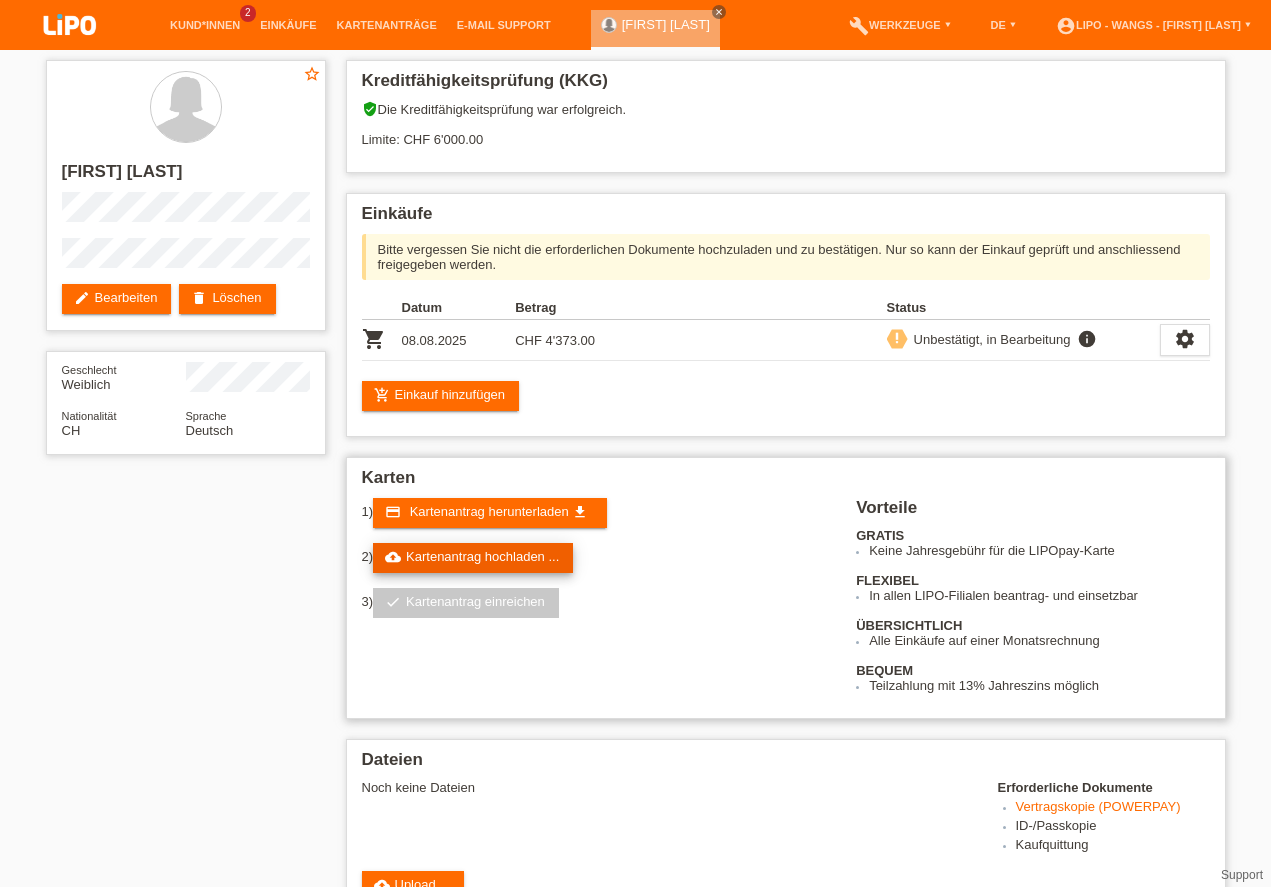 click on "cloud_upload  Kartenantrag hochladen ..." at bounding box center [473, 558] 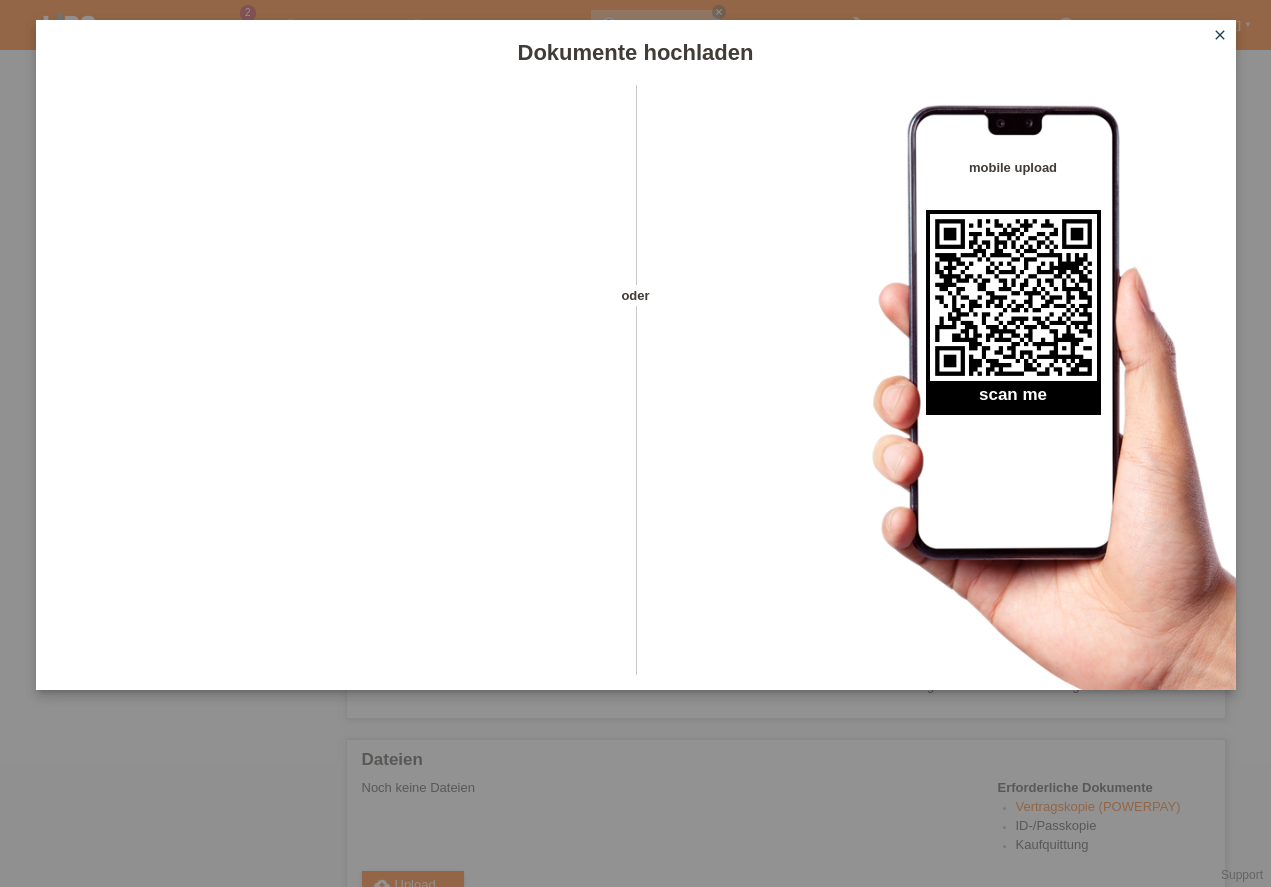 click on "close" at bounding box center (1220, 35) 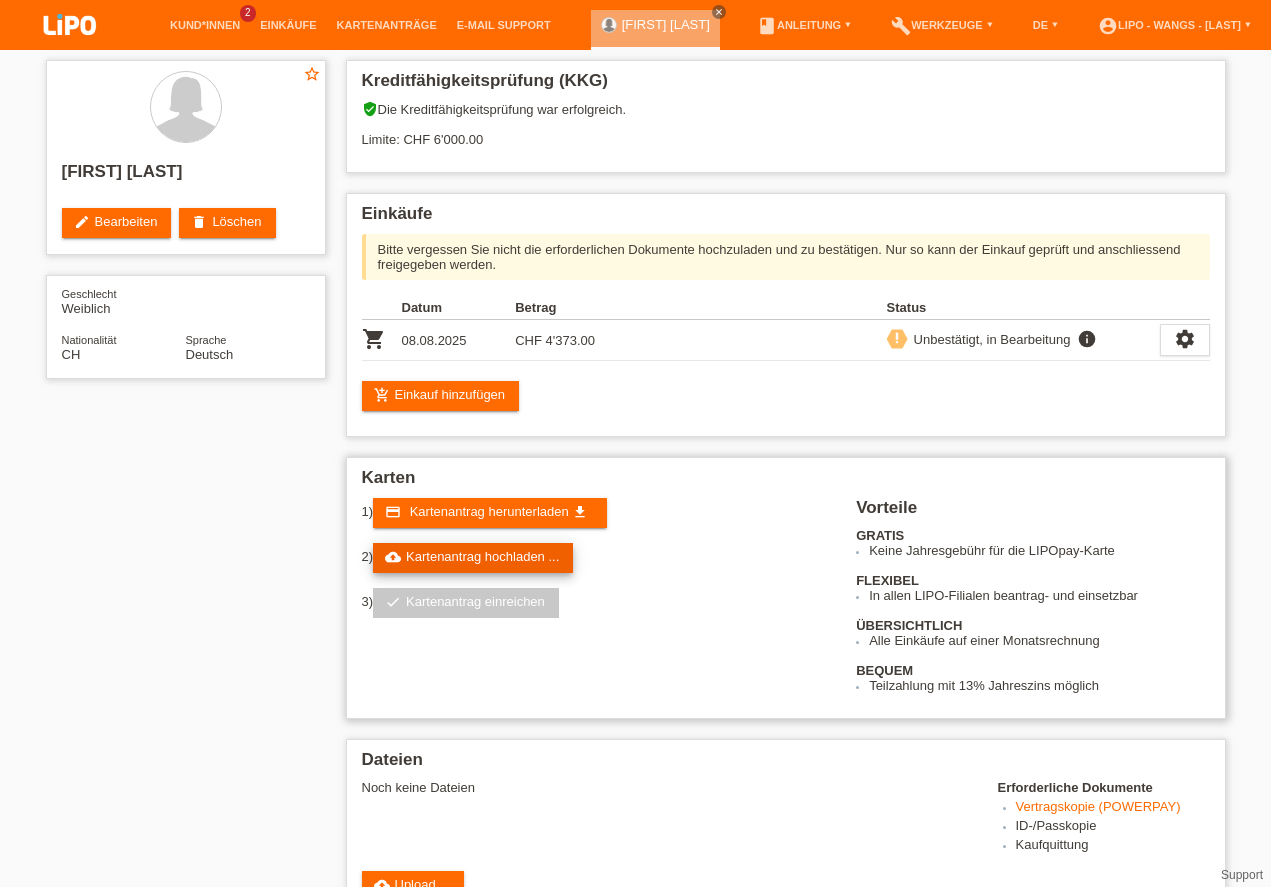 scroll, scrollTop: 0, scrollLeft: 0, axis: both 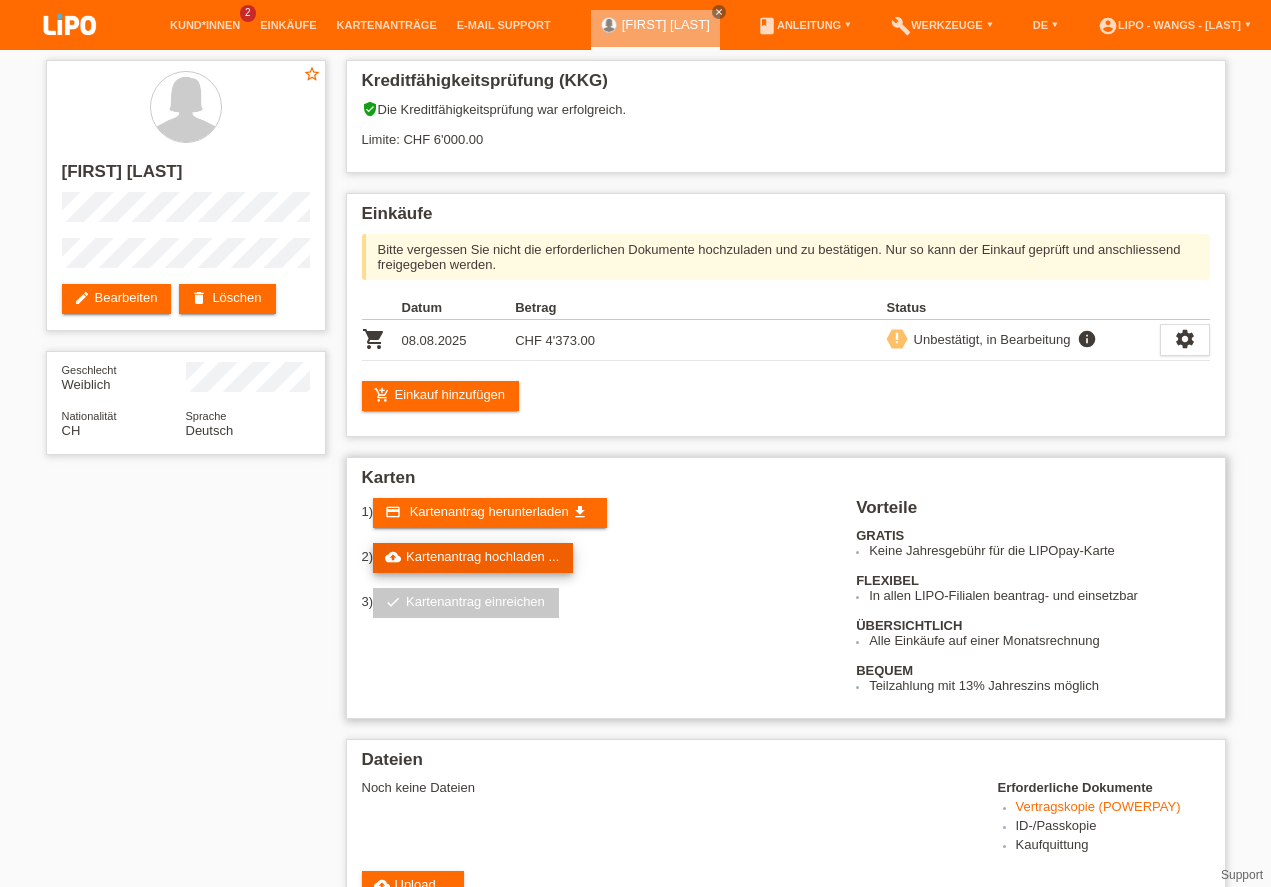 click on "cloud_upload  Kartenantrag hochladen ..." at bounding box center (473, 558) 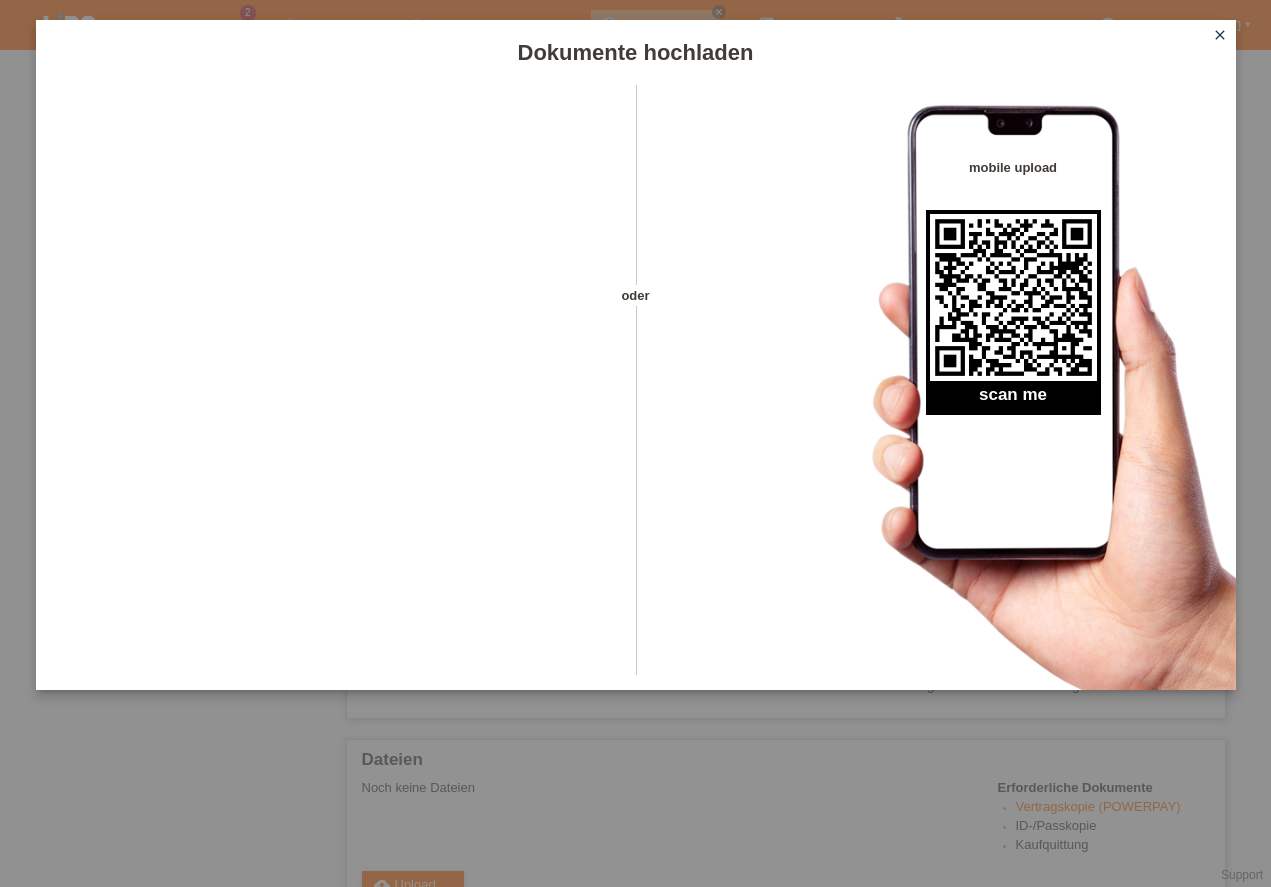 click on "close" at bounding box center (1220, 35) 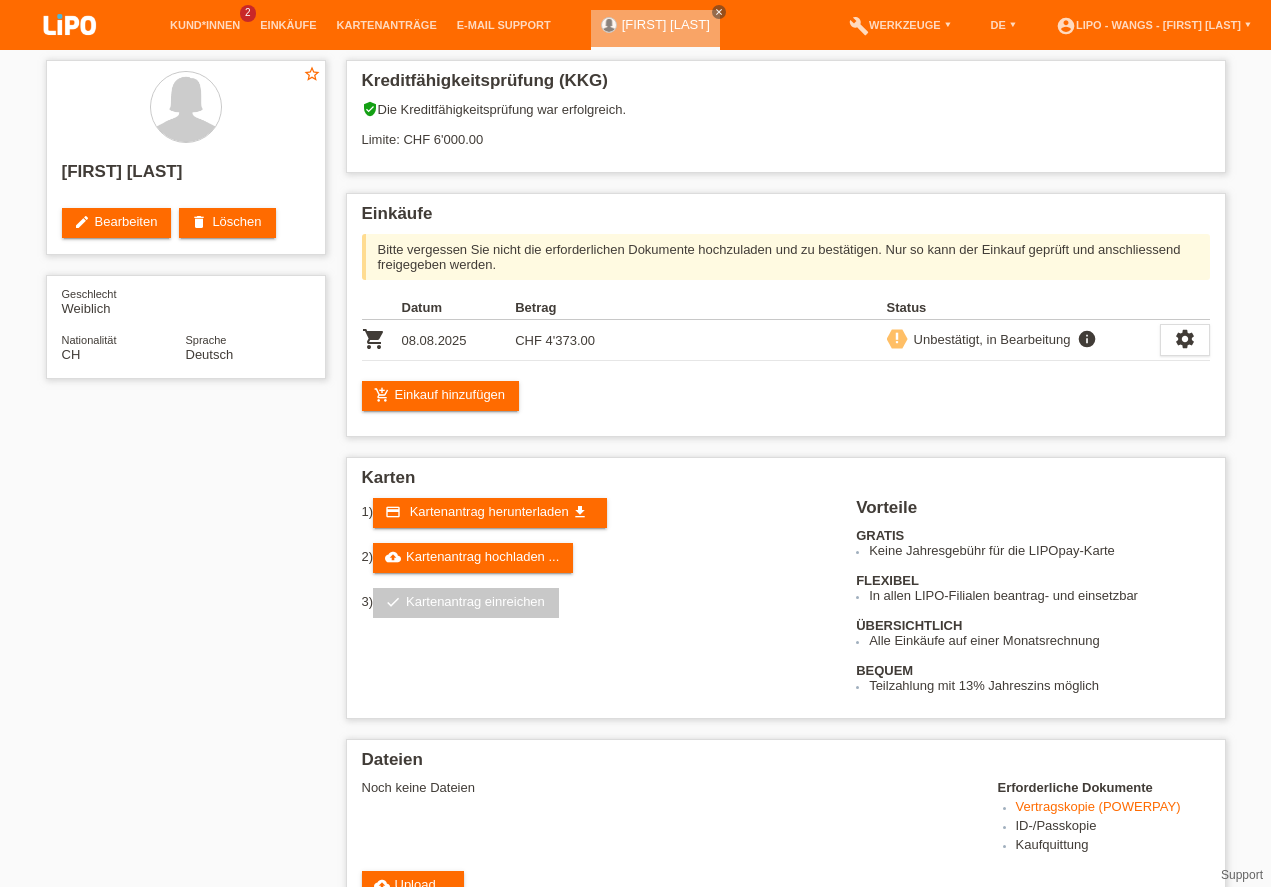 scroll, scrollTop: 0, scrollLeft: 0, axis: both 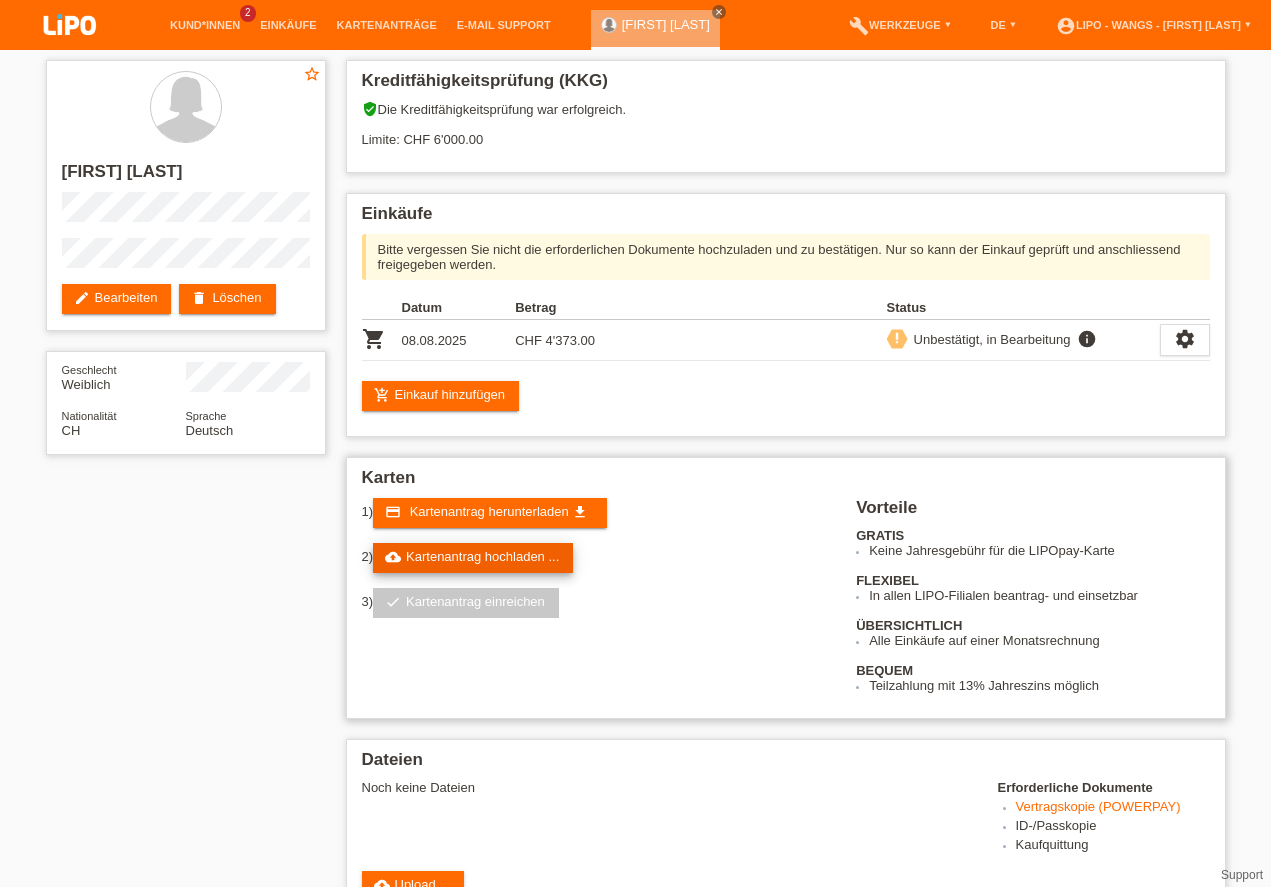 click on "cloud_upload  Kartenantrag hochladen ..." at bounding box center (473, 558) 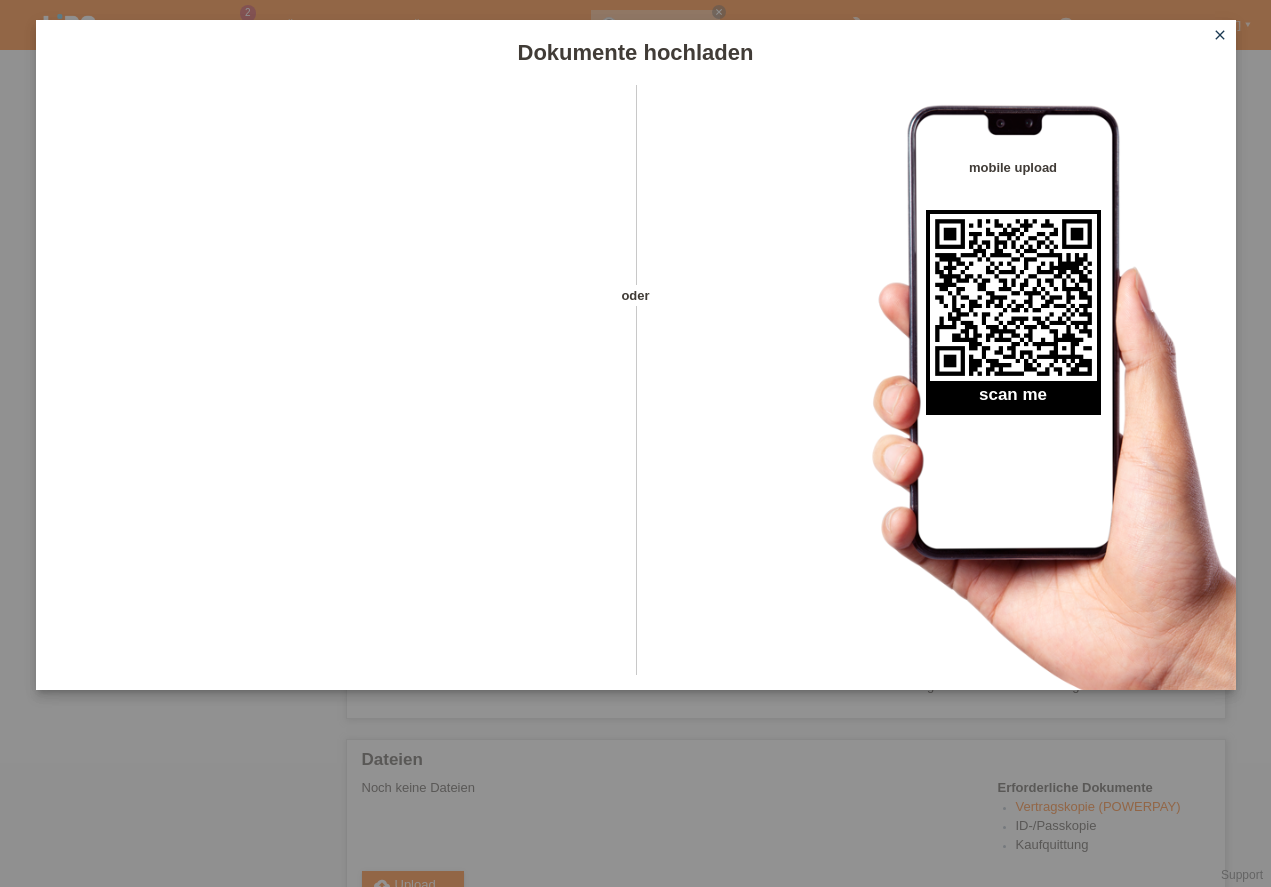 click on "close" at bounding box center (1220, 35) 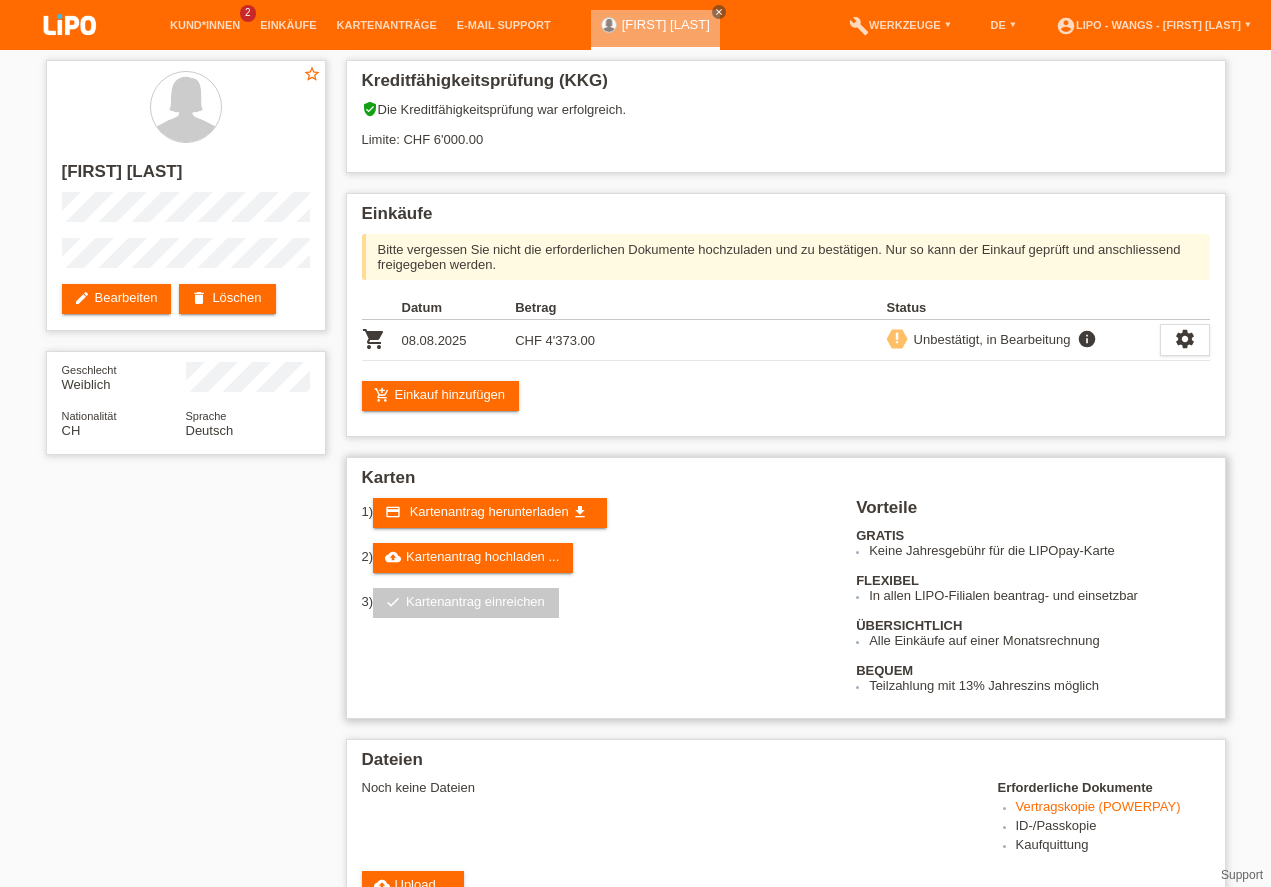 scroll, scrollTop: 228, scrollLeft: 0, axis: vertical 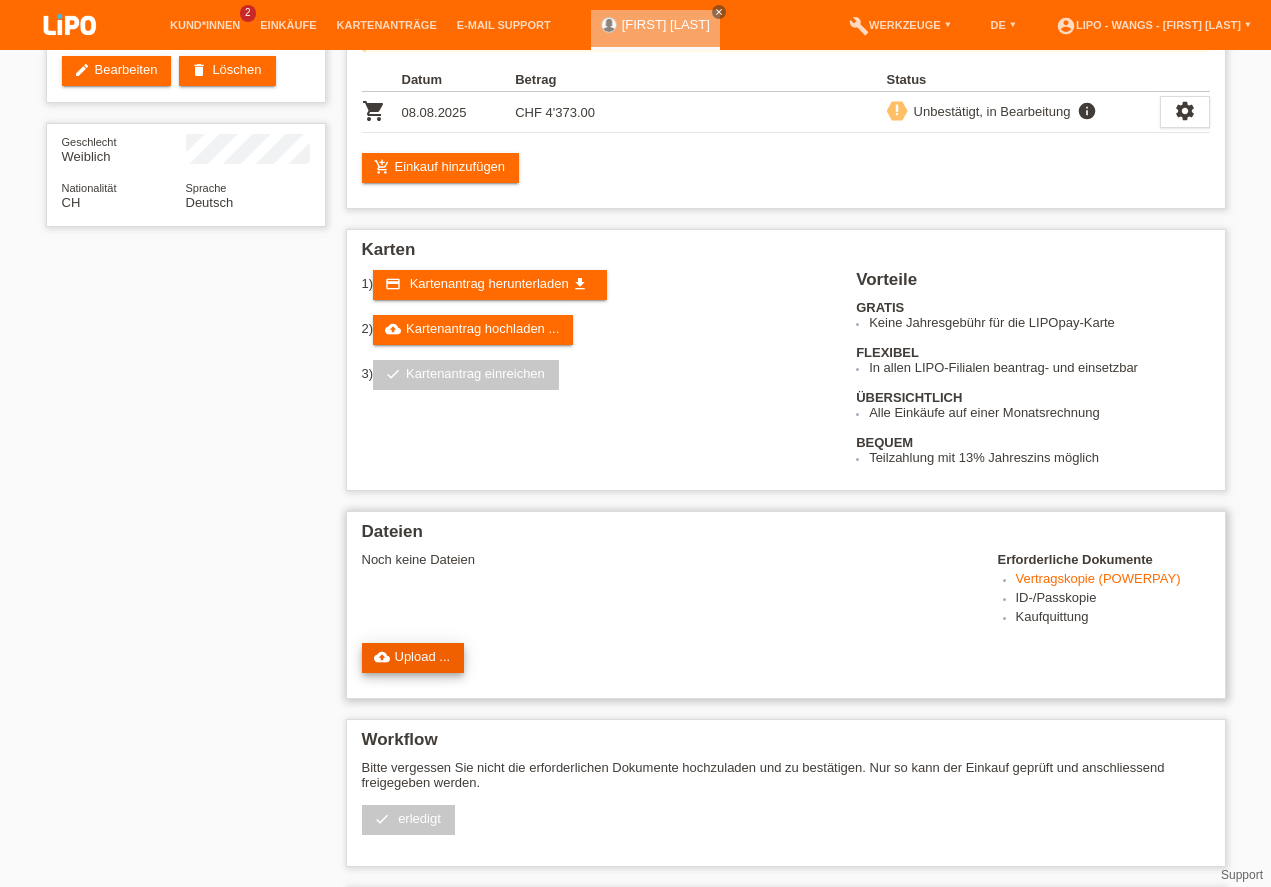 click on "cloud_upload  Upload ..." at bounding box center [413, 658] 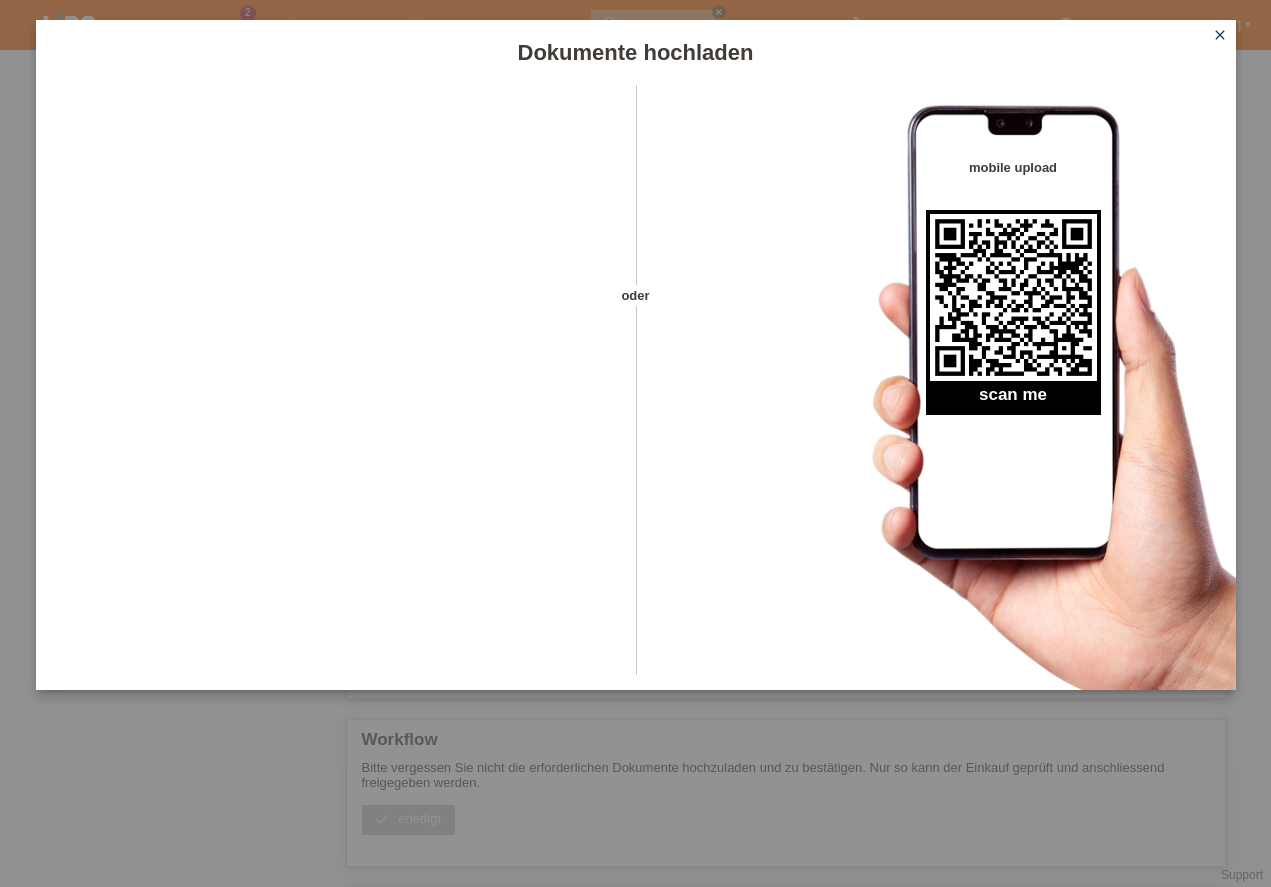click on "close" at bounding box center (1220, 35) 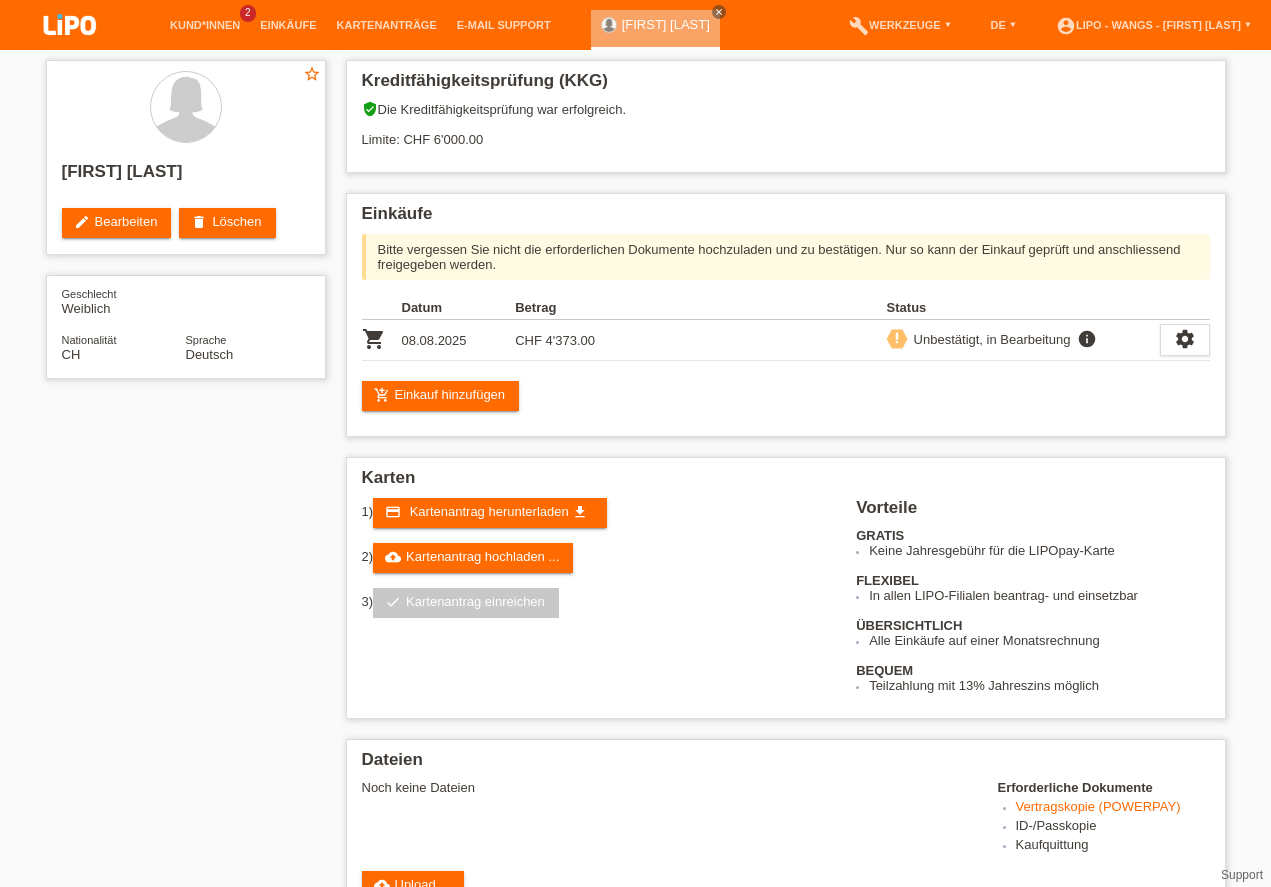 scroll, scrollTop: 228, scrollLeft: 0, axis: vertical 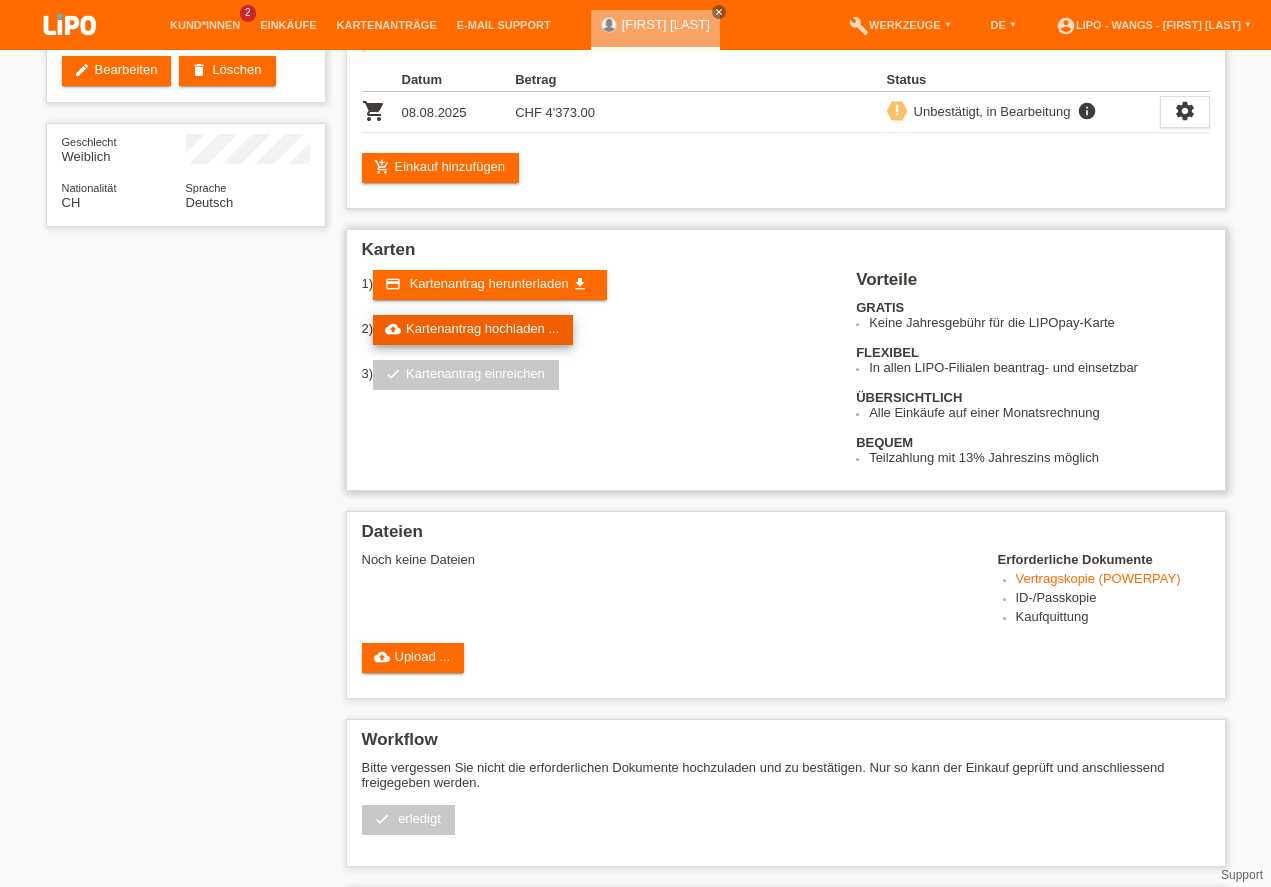click on "cloud_upload  Kartenantrag hochladen ..." at bounding box center [473, 330] 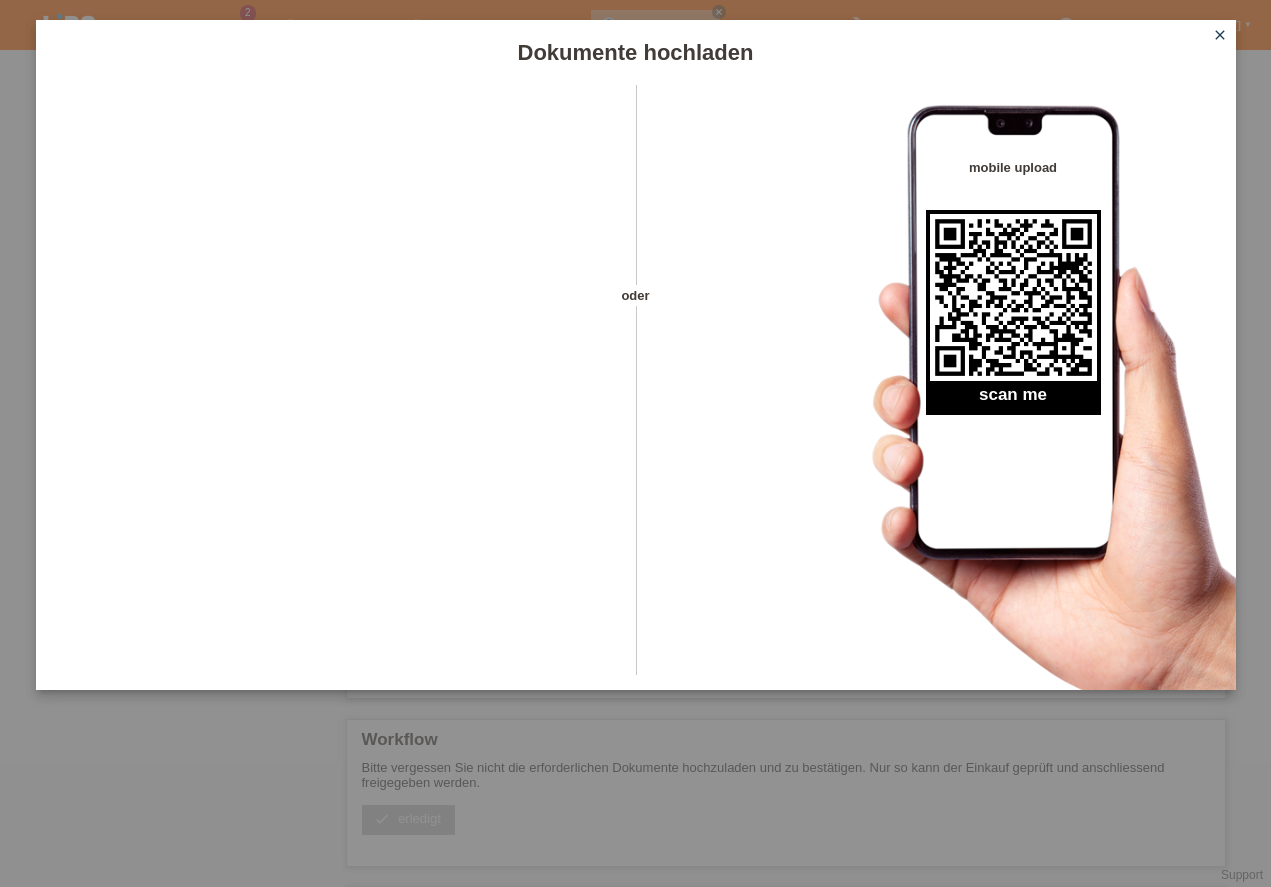 click on "close" at bounding box center (1220, 35) 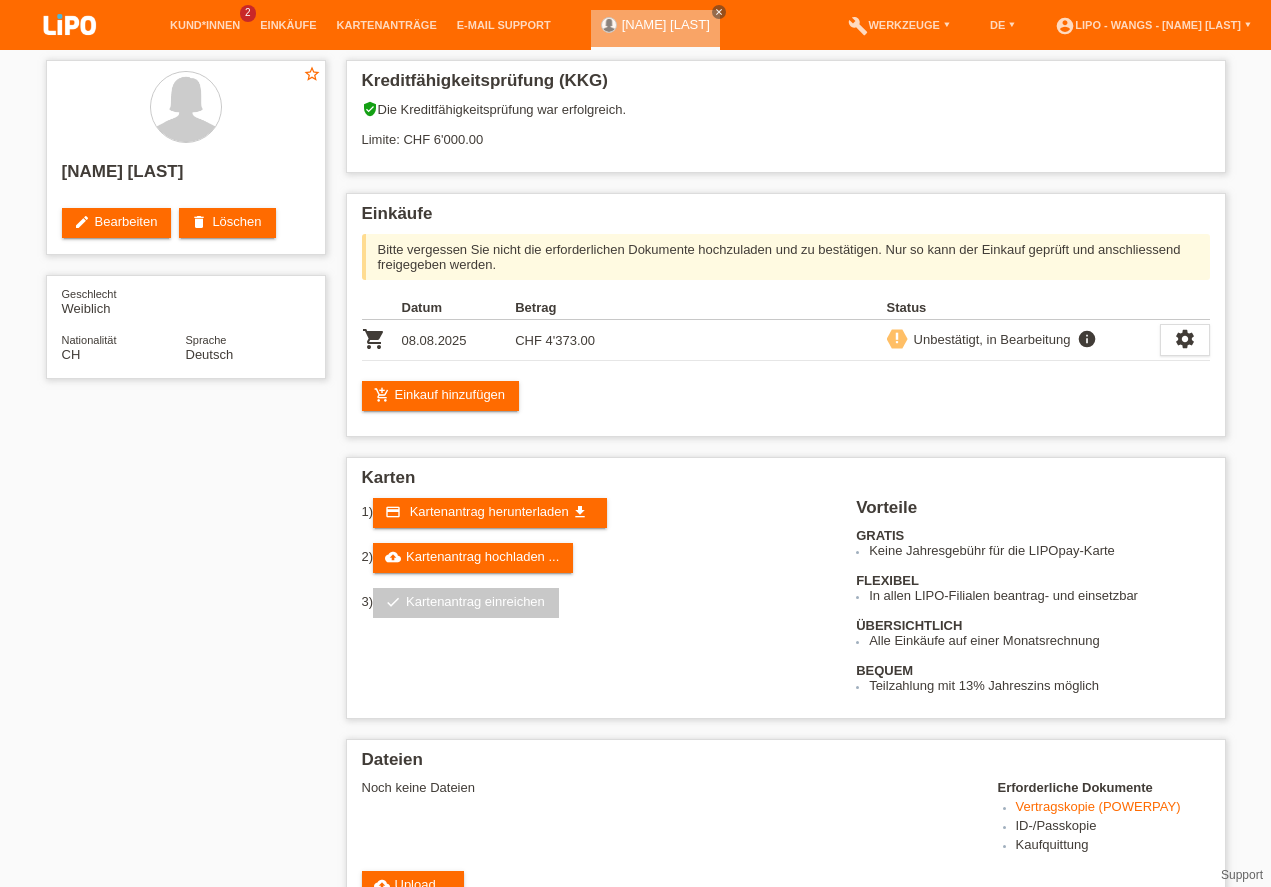 scroll, scrollTop: 228, scrollLeft: 0, axis: vertical 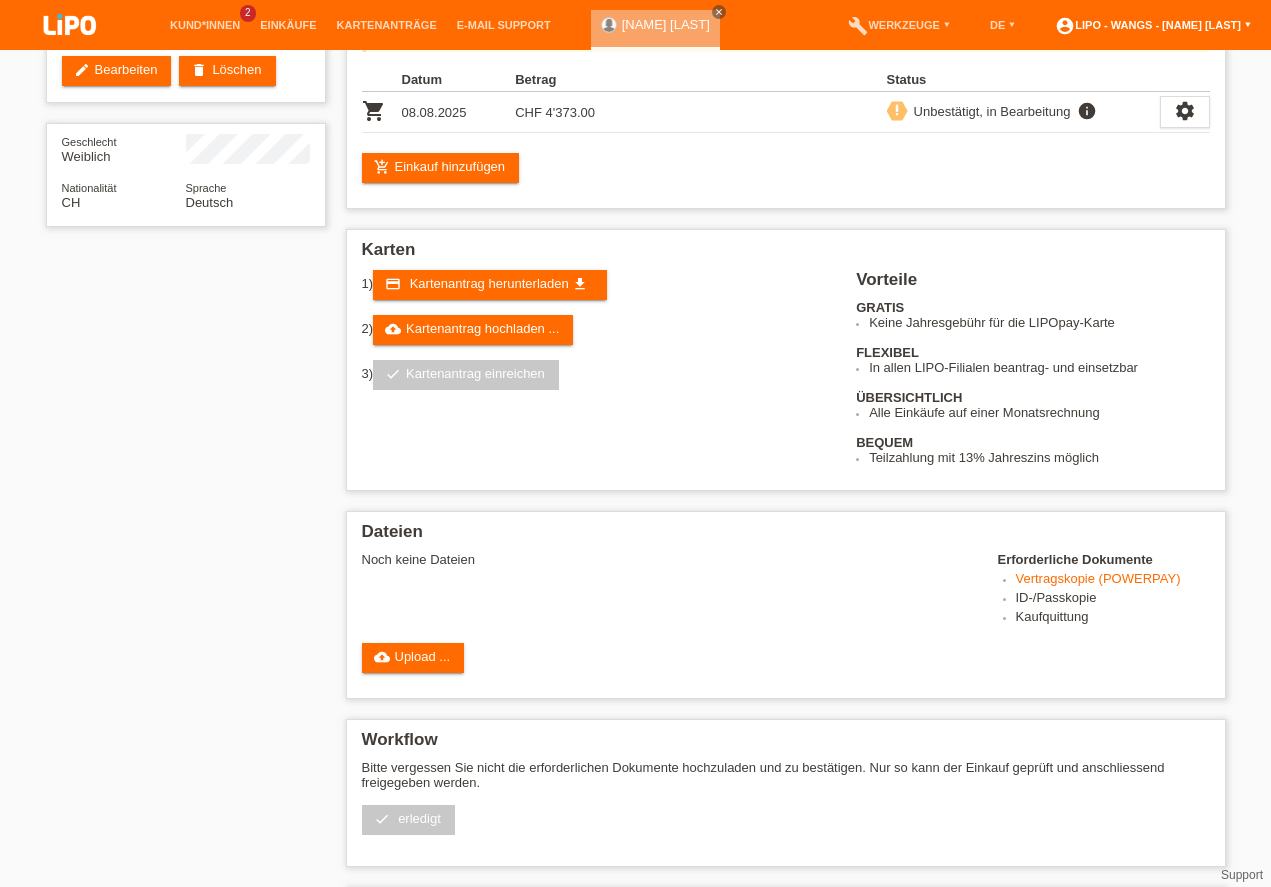click on "account_circle  LIPO - Wangs - [NAME] [LAST] ▾" at bounding box center [1153, 25] 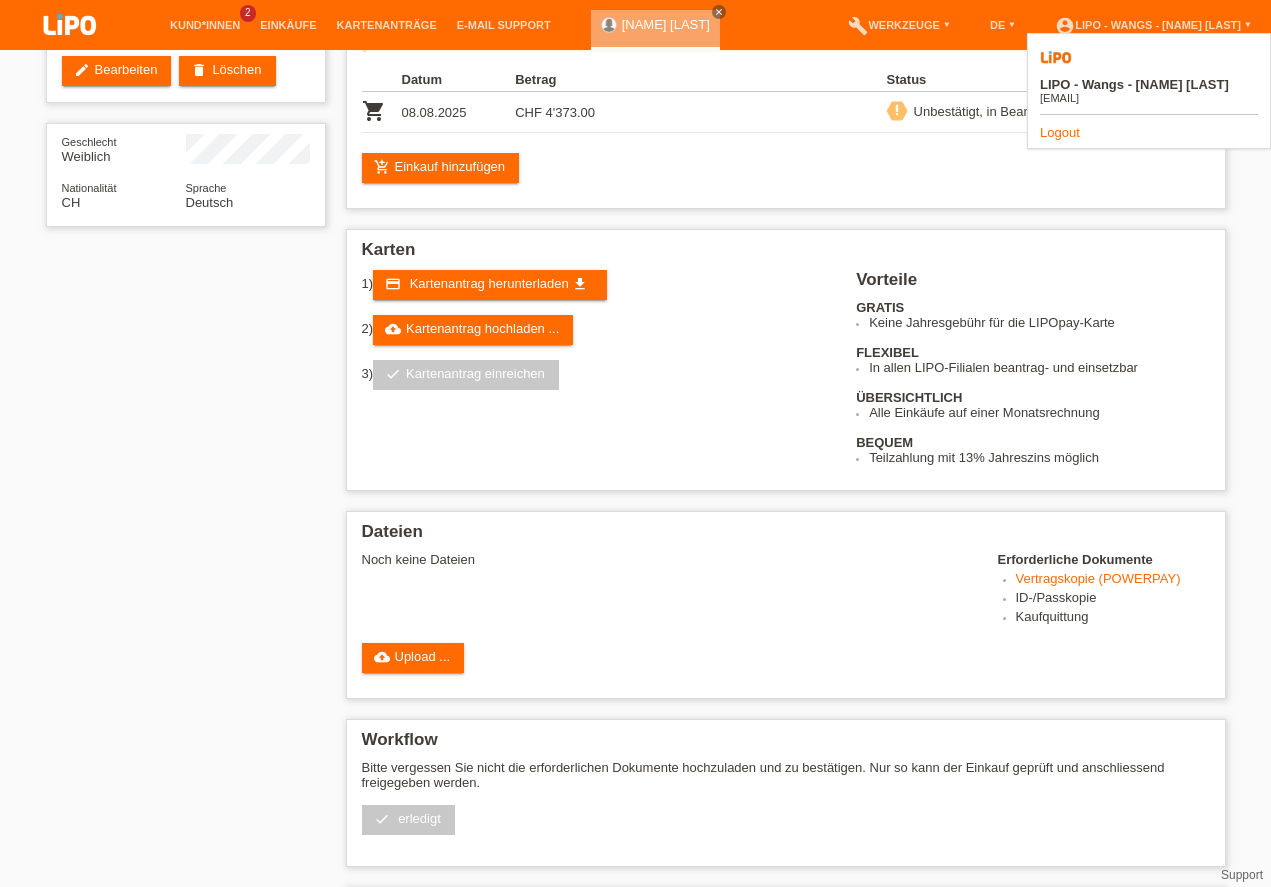 click on "Logout" at bounding box center (1060, 132) 